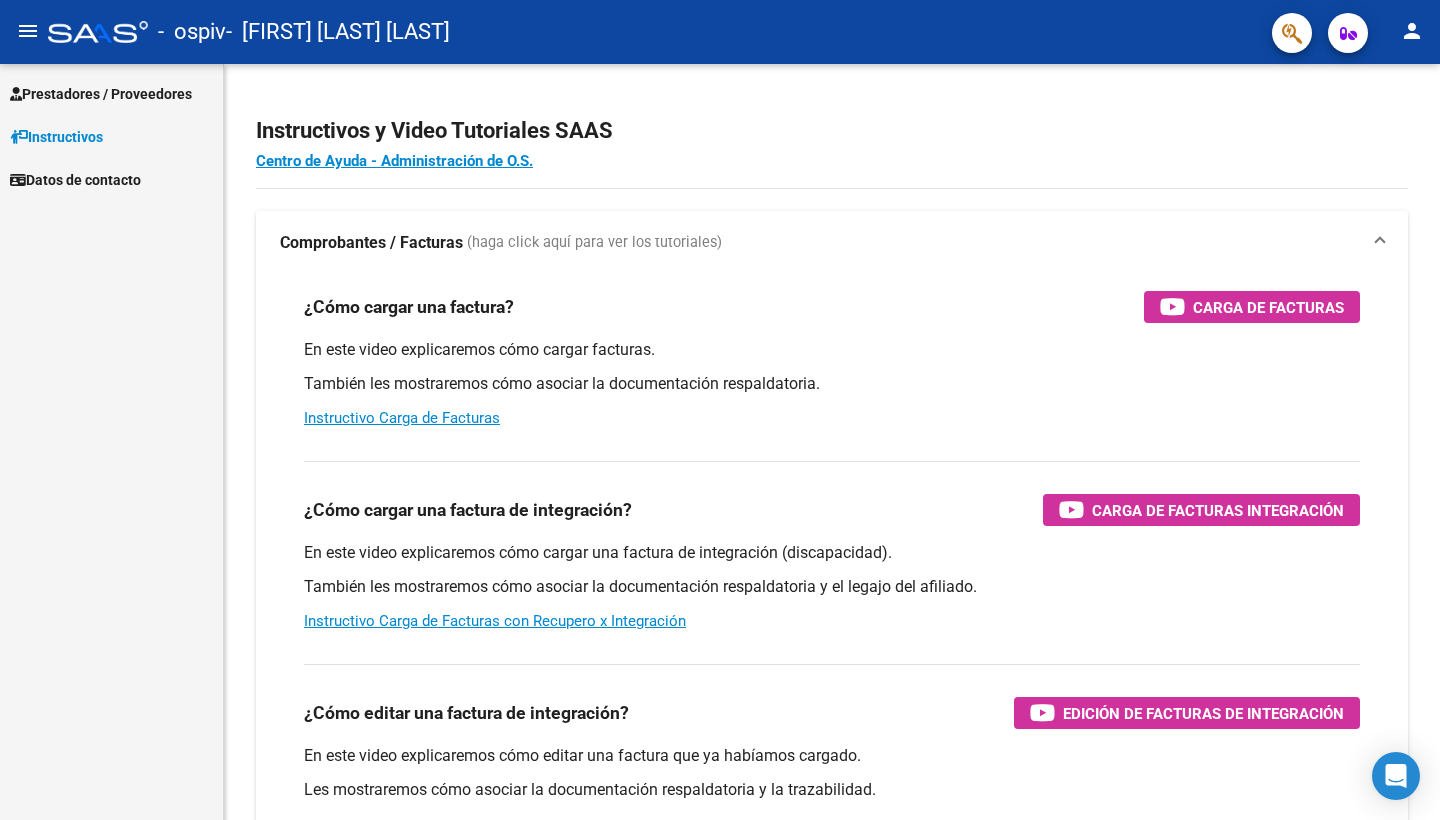scroll, scrollTop: 0, scrollLeft: 0, axis: both 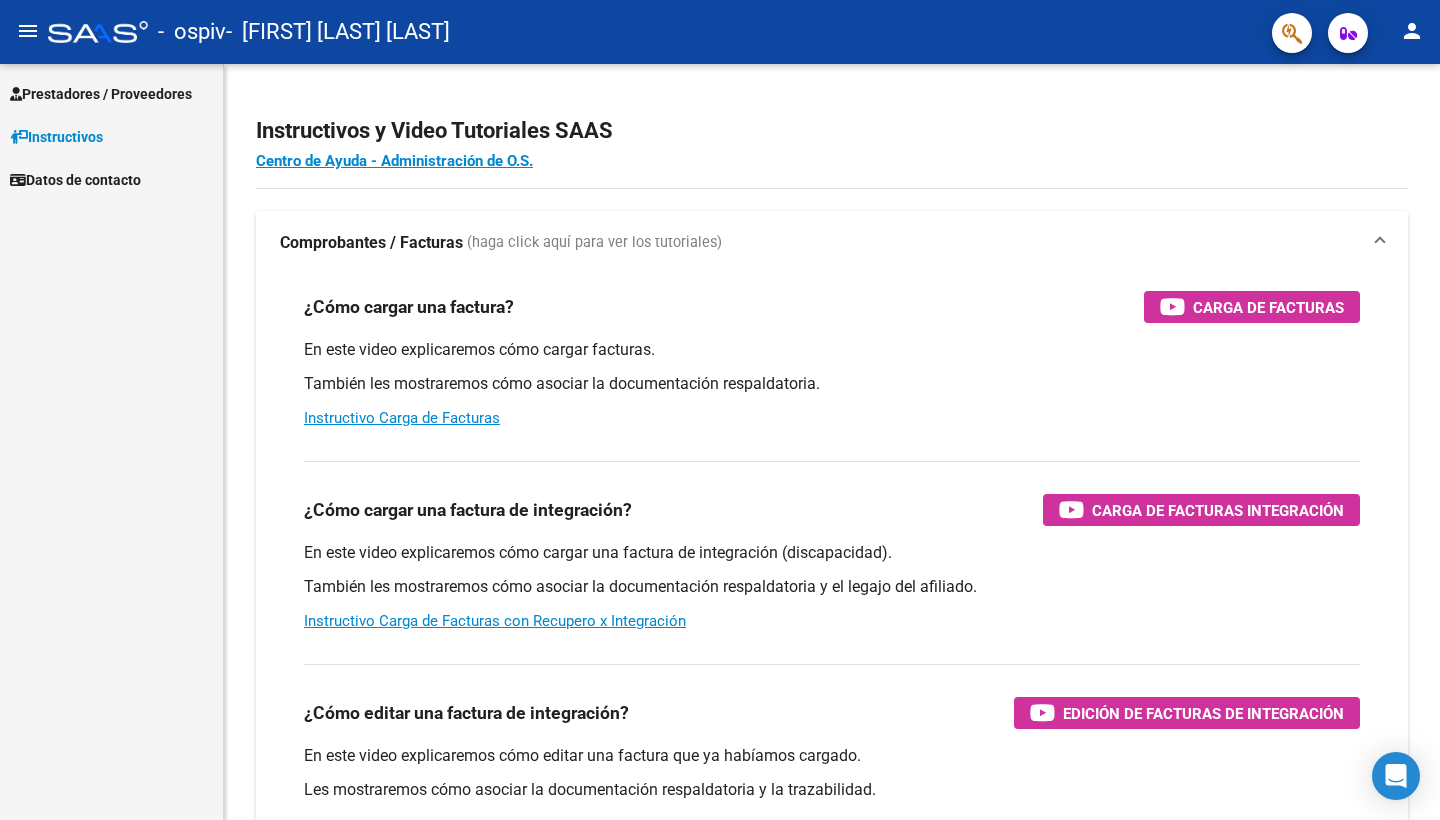 click on "menu" 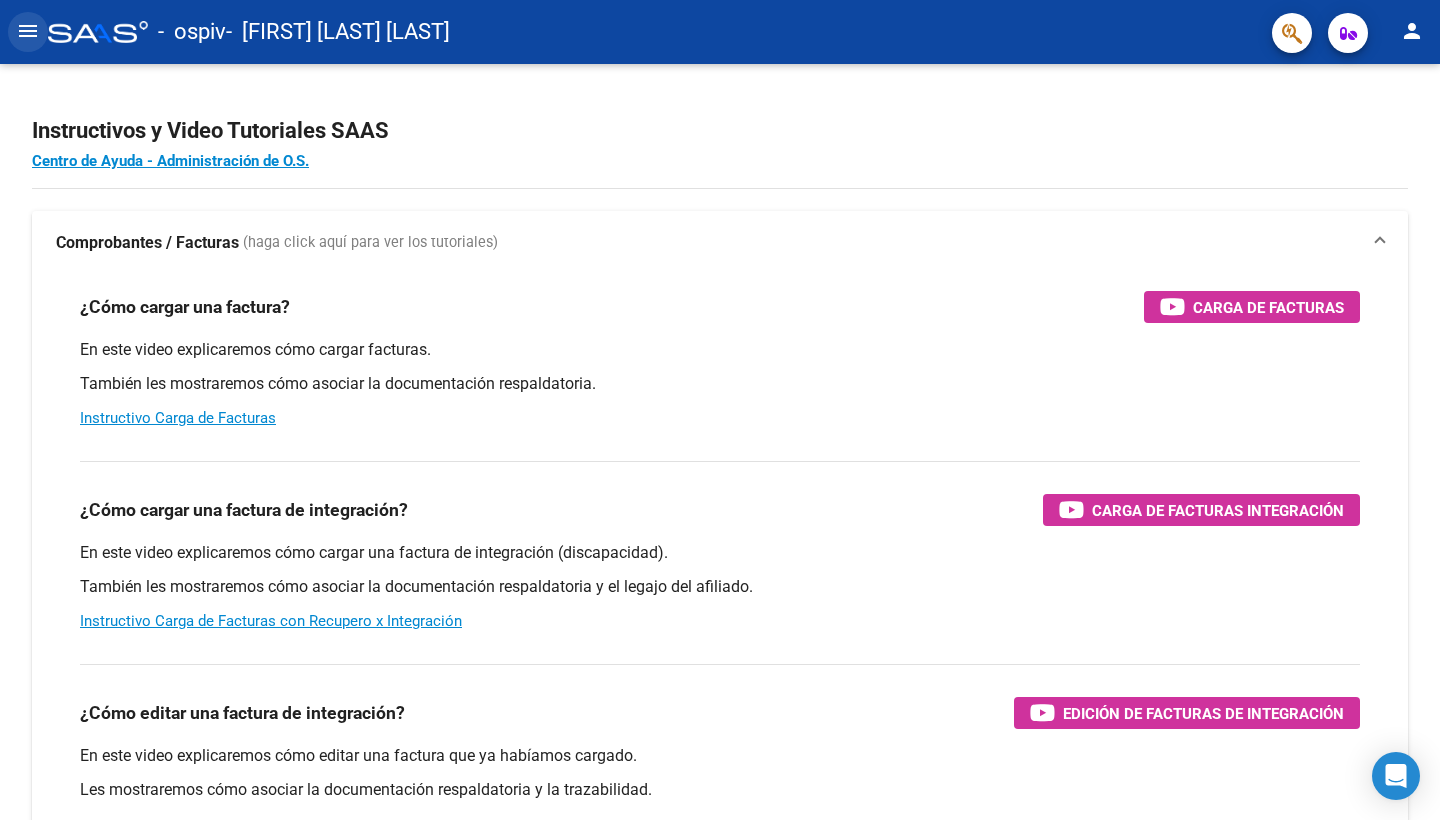 click on "menu" 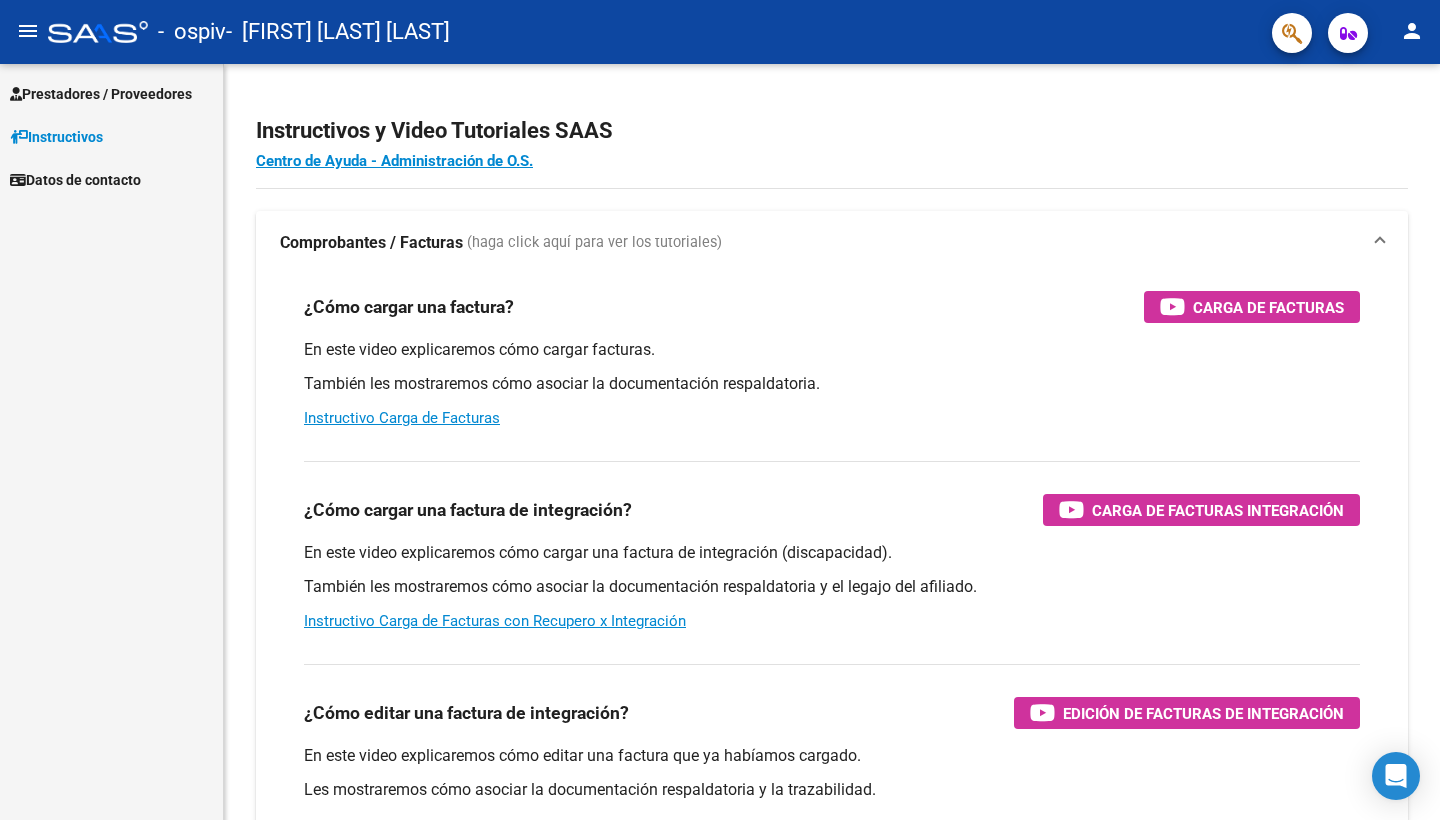 click on "Prestadores / Proveedores" at bounding box center (101, 94) 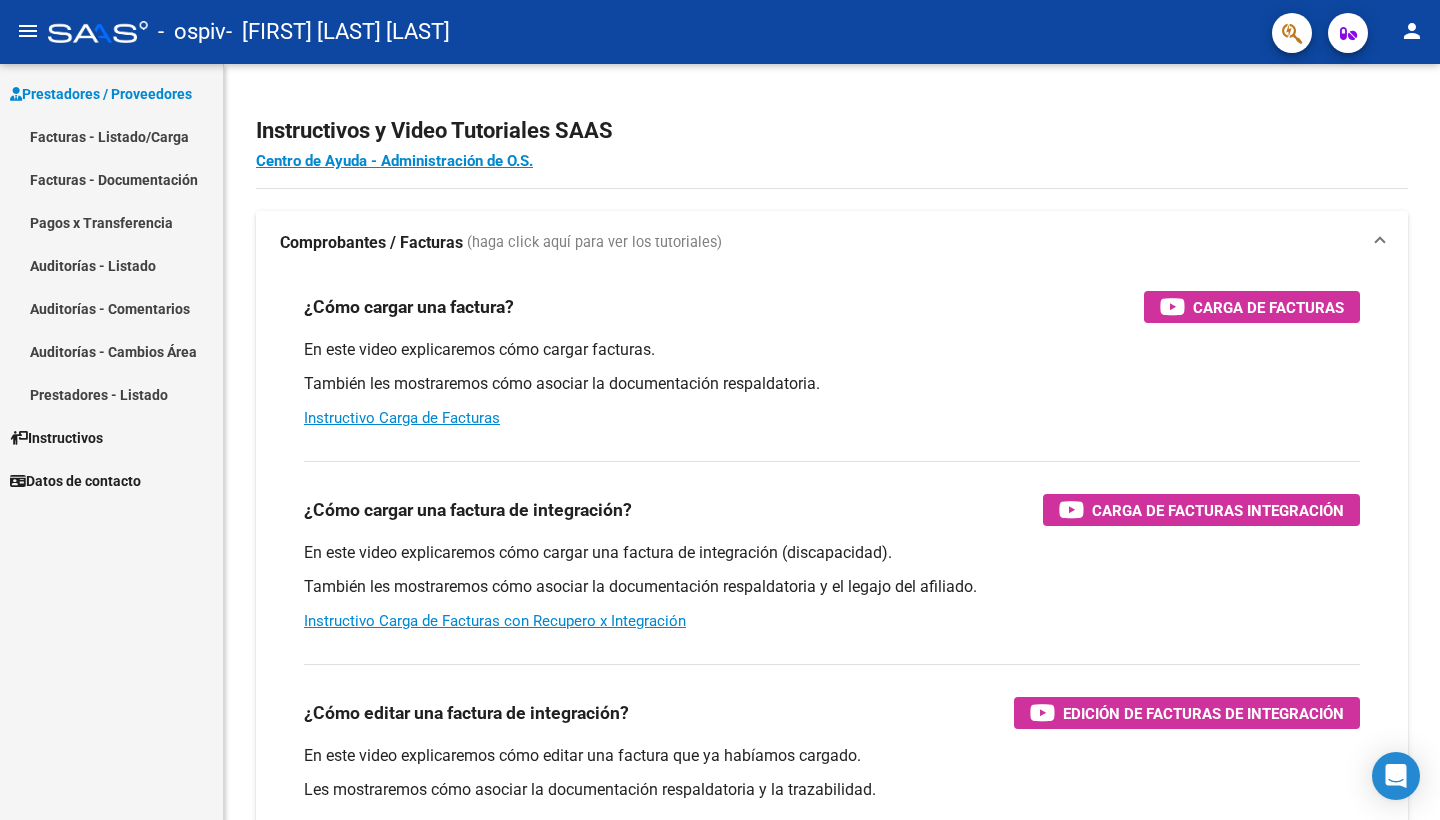 click on "Facturas - Listado/Carga" at bounding box center (111, 136) 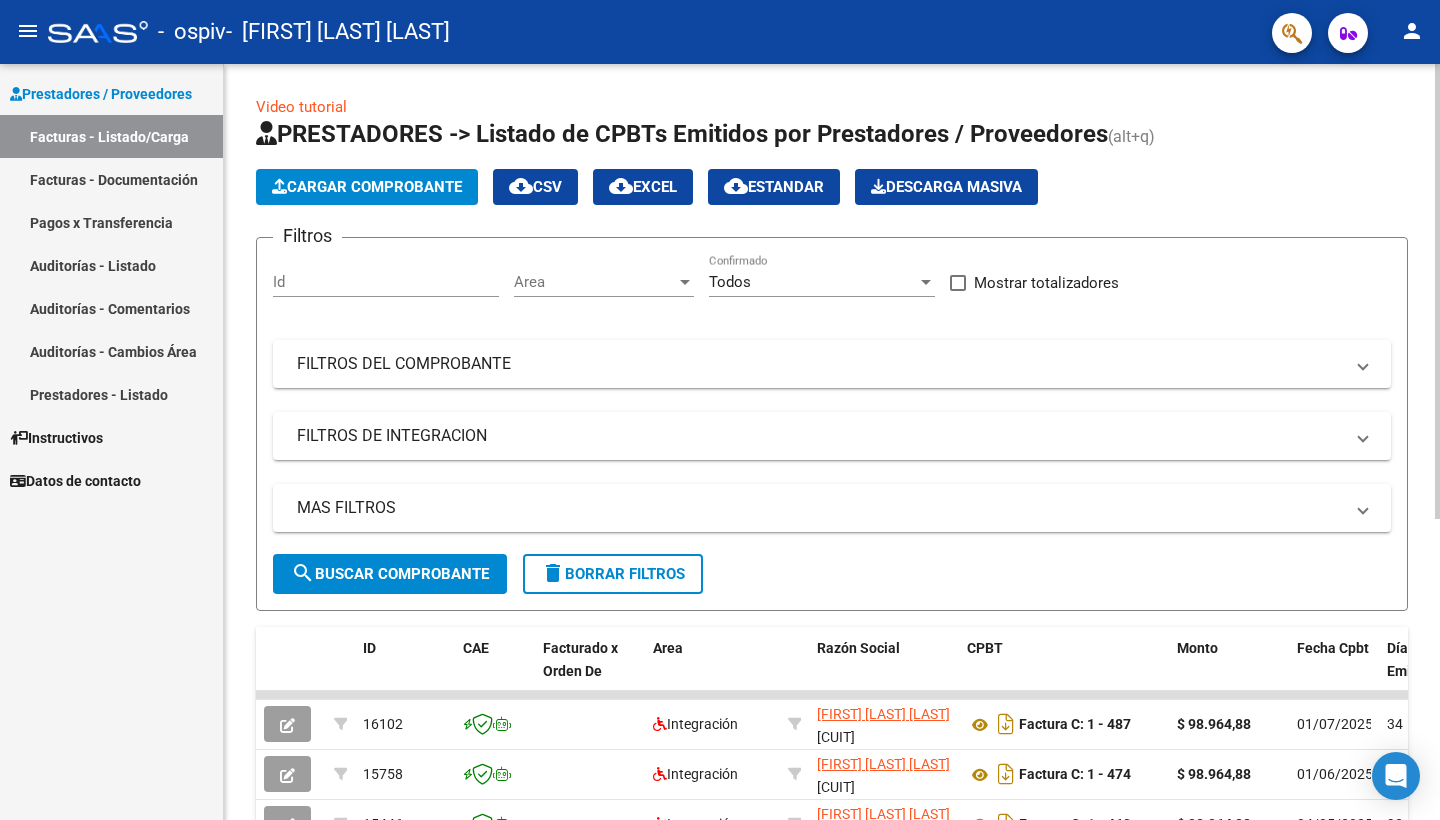 click on "Cargar Comprobante" 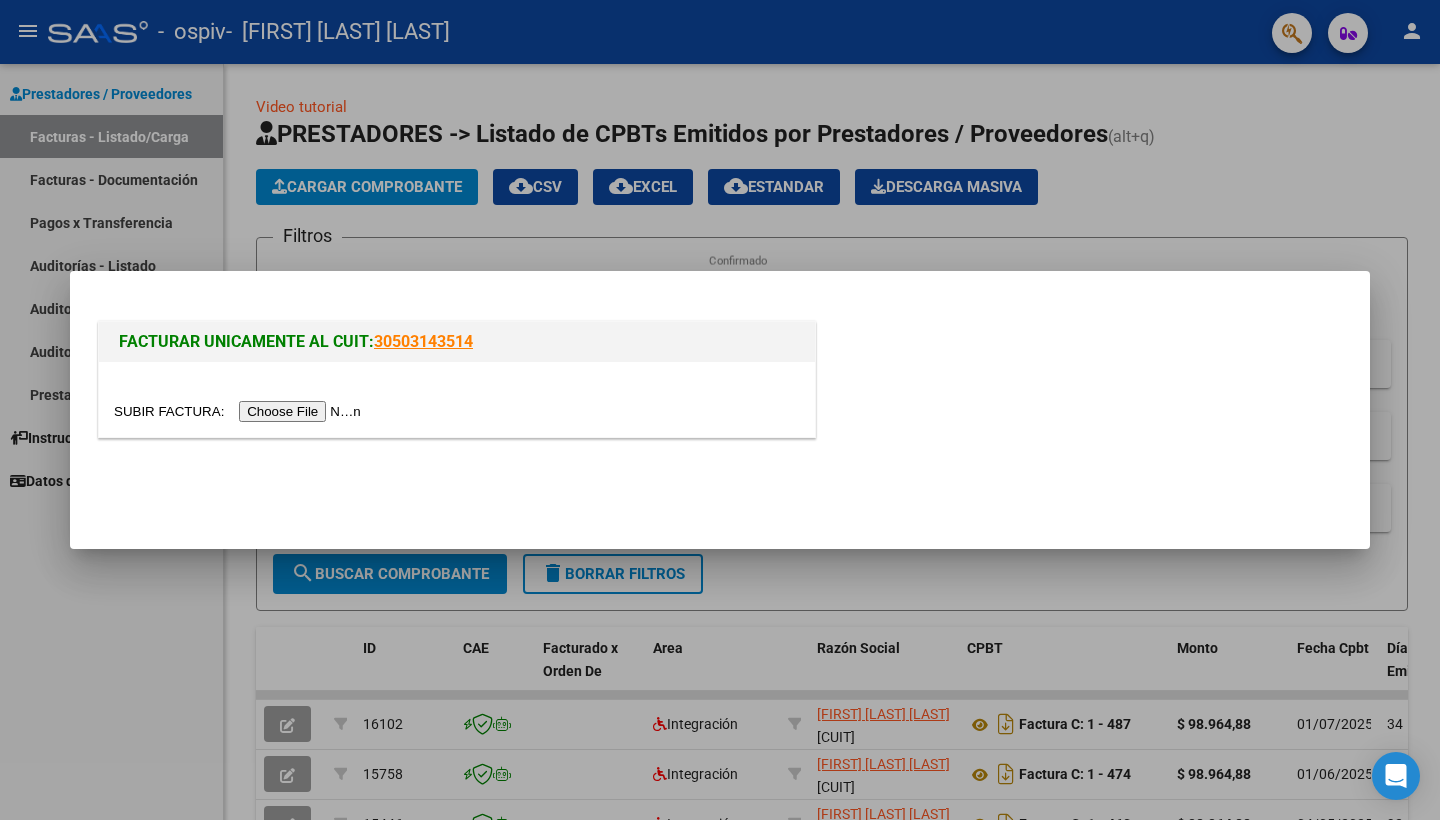 click at bounding box center [240, 411] 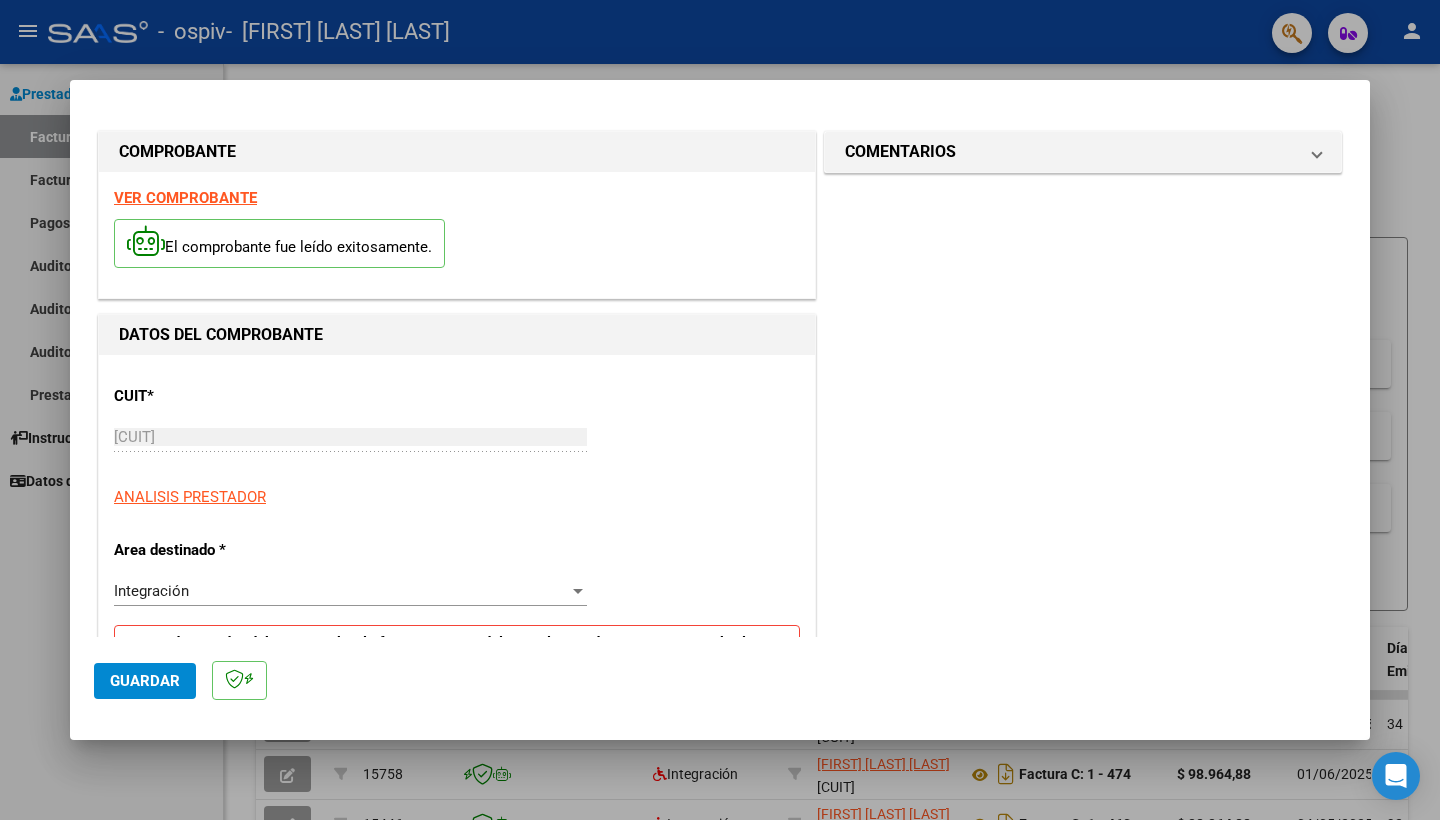 click on "CUIT  *   [CUIT] Ingresar CUIT  ANALISIS PRESTADOR" at bounding box center [457, 439] 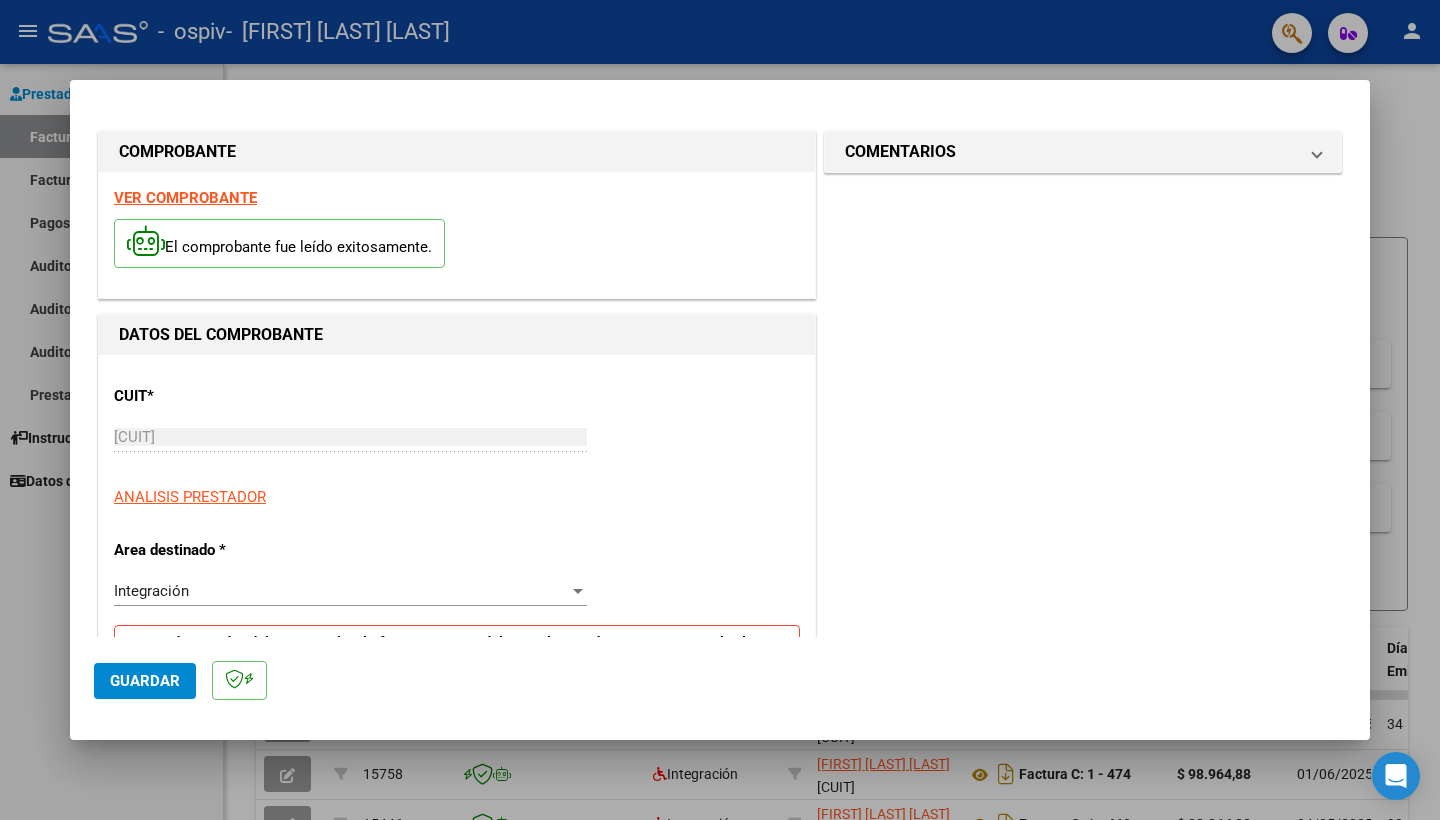 click on "CUIT  *   [CUIT] Ingresar CUIT  ANALISIS PRESTADOR  Area destinado * Integración Seleccionar Area Luego de guardar debe preaprobar la factura asociandola a un legajo de integración y subir la documentación respaldatoria (planilla de asistencia o ddjj para período de aislamiento)  Período de Prestación (Ej: 202305 para Mayo 2023    Ingrese el Período de Prestación como indica el ejemplo   Comprobante Tipo * Factura C Seleccionar Tipo Punto de Venta  *   1 Ingresar el Nro.  Número  *   503 Ingresar el Nro.  Monto  *   $ 98.964,88 Ingresar el monto  Fecha del Cpbt.  *   2025-08-02 Ingresar la fecha  CAE / CAEA (no ingrese CAI)    75315320334068 Ingresar el CAE o CAEA (no ingrese CAI)  Fecha de Vencimiento    Ingresar la fecha  Ref. Externa    Ingresar la ref.  N° Liquidación    Ingresar el N° Liquidación" at bounding box center [457, 1088] 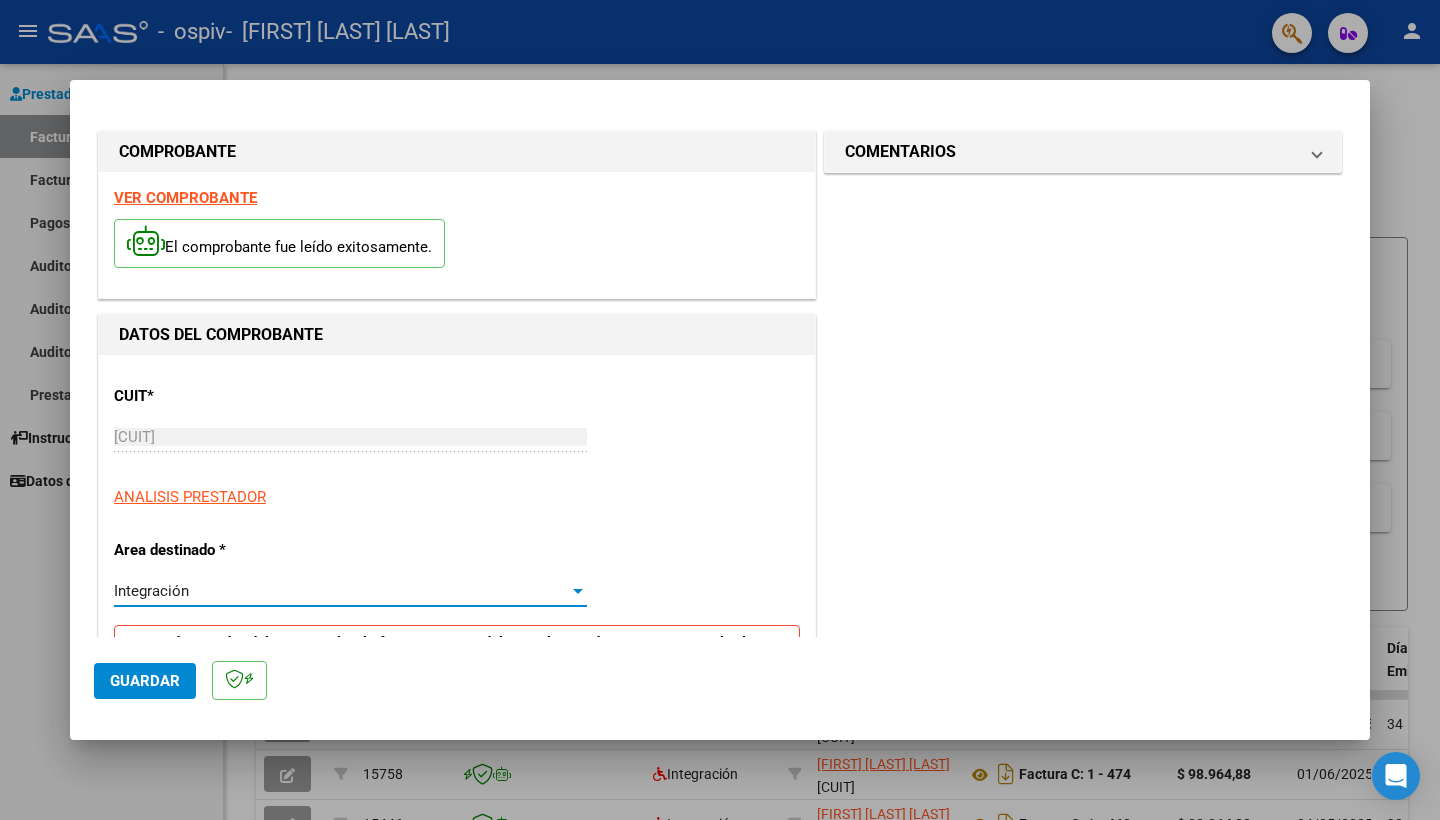 click at bounding box center (578, 591) 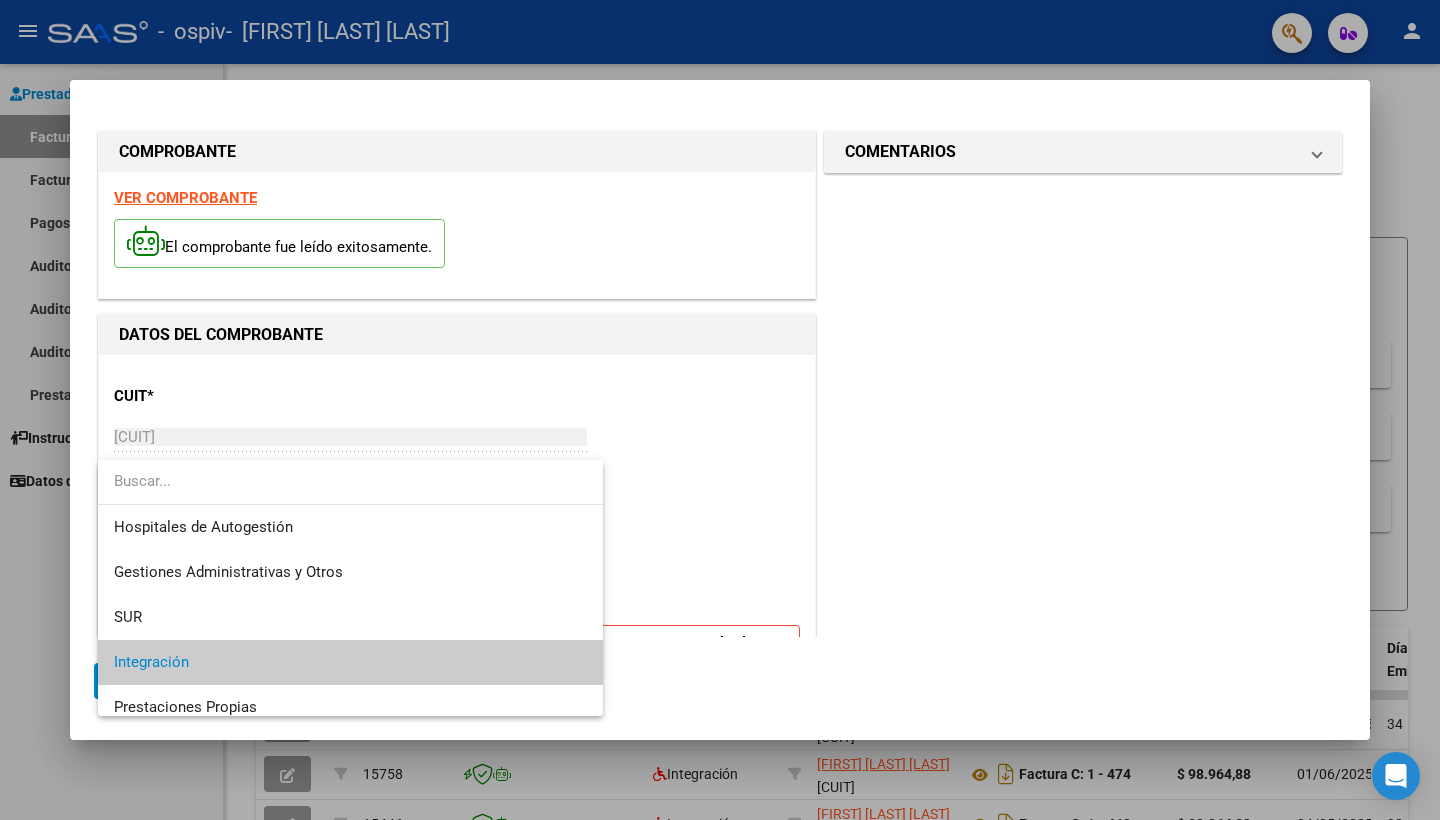 scroll, scrollTop: 74, scrollLeft: 0, axis: vertical 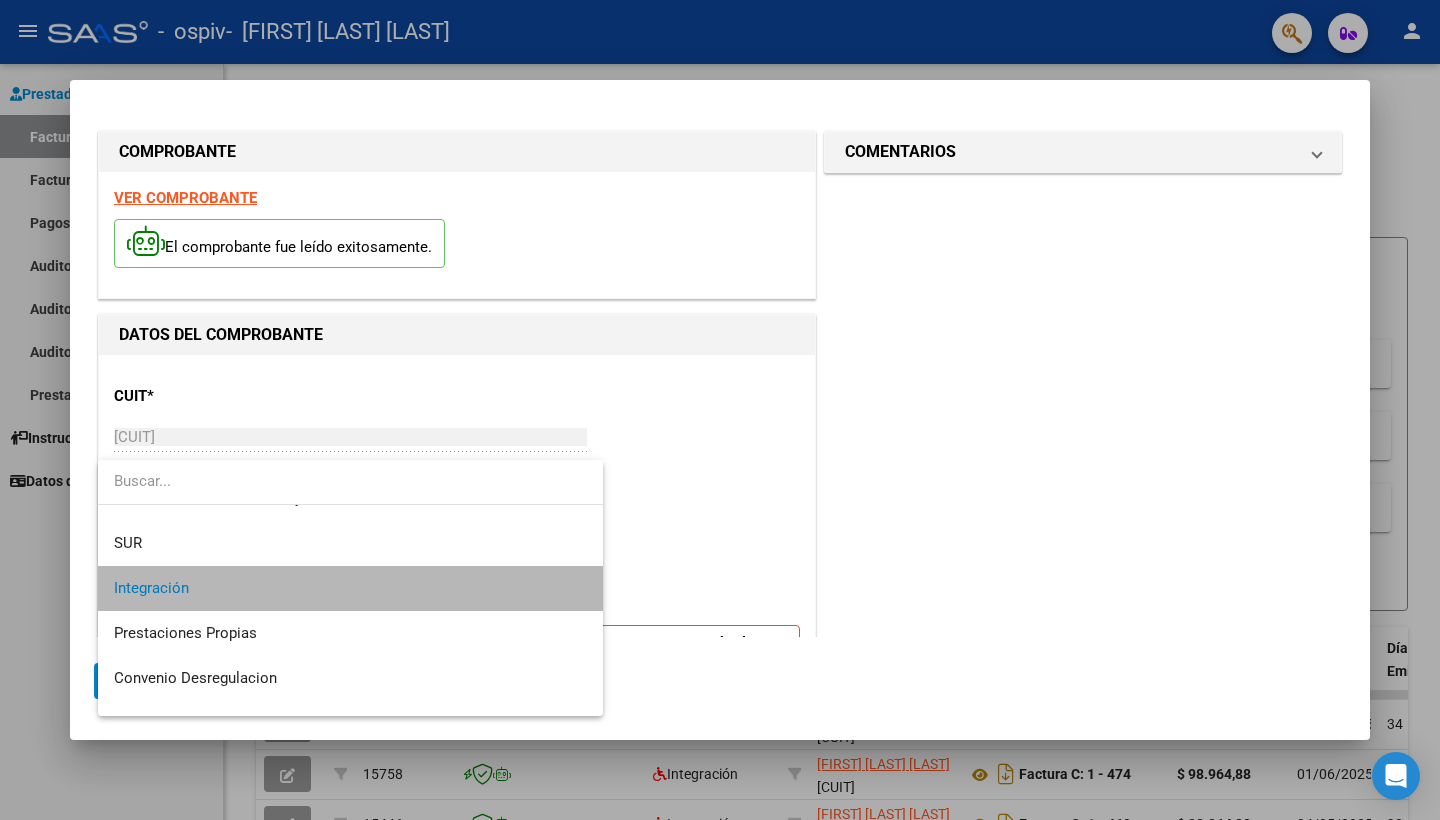click on "Integración" at bounding box center (350, 588) 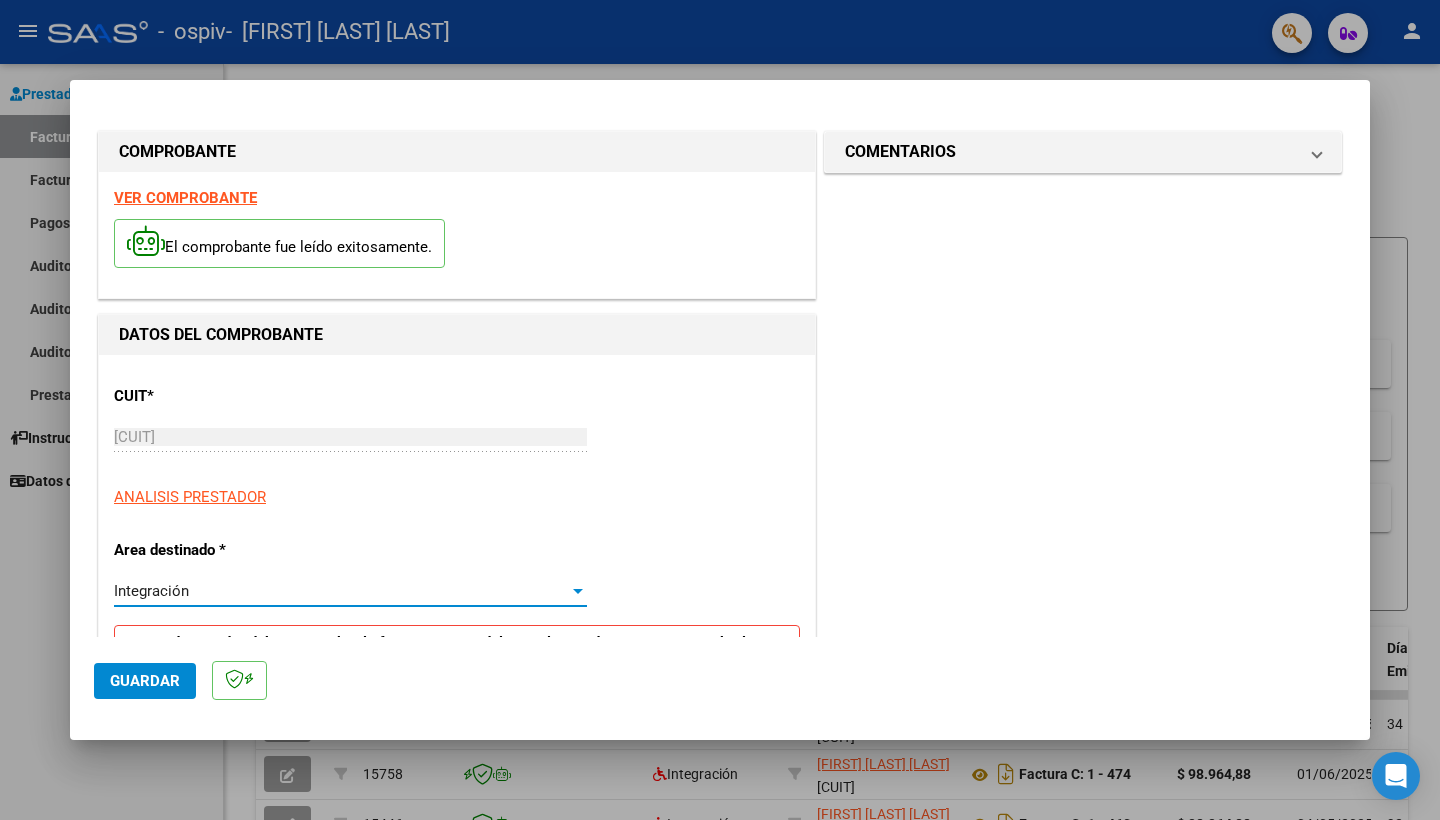 click on "CUIT  *   [CUIT] Ingresar CUIT  ANALISIS PRESTADOR  Area destinado * Integración Seleccionar Area Luego de guardar debe preaprobar la factura asociandola a un legajo de integración y subir la documentación respaldatoria (planilla de asistencia o ddjj para período de aislamiento)  Período de Prestación (Ej: 202305 para Mayo 2023    Ingrese el Período de Prestación como indica el ejemplo   Comprobante Tipo * Factura C Seleccionar Tipo Punto de Venta  *   1 Ingresar el Nro.  Número  *   503 Ingresar el Nro.  Monto  *   $ 98.964,88 Ingresar el monto  Fecha del Cpbt.  *   2025-08-02 Ingresar la fecha  CAE / CAEA (no ingrese CAI)    75315320334068 Ingresar el CAE o CAEA (no ingrese CAI)  Fecha de Vencimiento    Ingresar la fecha  Ref. Externa    Ingresar la ref.  N° Liquidación    Ingresar el N° Liquidación" at bounding box center (457, 1088) 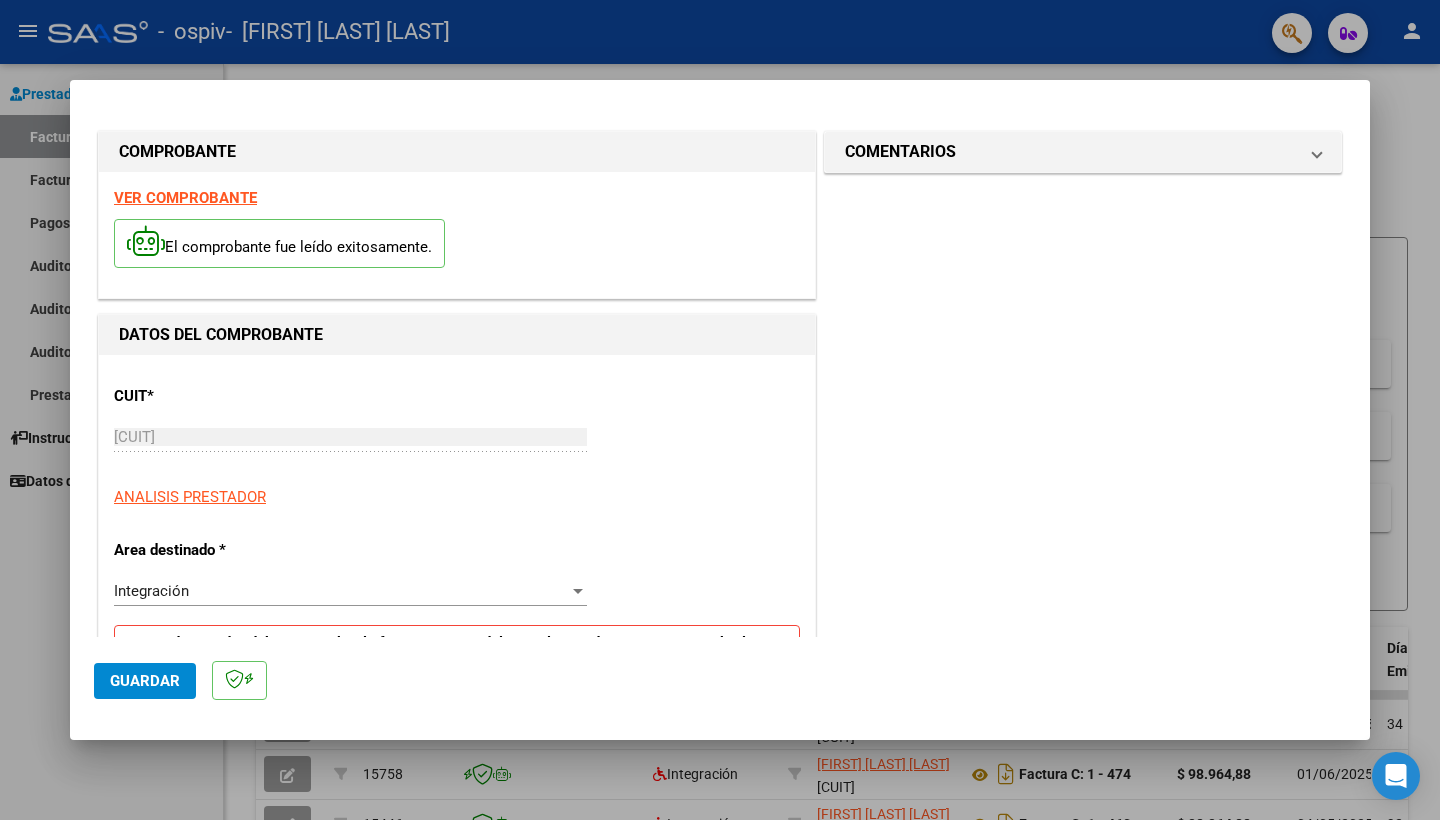 click on "CUIT  *   [CUIT] Ingresar CUIT  ANALISIS PRESTADOR  Area destinado * Integración Seleccionar Area Luego de guardar debe preaprobar la factura asociandola a un legajo de integración y subir la documentación respaldatoria (planilla de asistencia o ddjj para período de aislamiento)  Período de Prestación (Ej: 202305 para Mayo 2023    Ingrese el Período de Prestación como indica el ejemplo   Comprobante Tipo * Factura C Seleccionar Tipo Punto de Venta  *   1 Ingresar el Nro.  Número  *   503 Ingresar el Nro.  Monto  *   $ 98.964,88 Ingresar el monto  Fecha del Cpbt.  *   2025-08-02 Ingresar la fecha  CAE / CAEA (no ingrese CAI)    75315320334068 Ingresar el CAE o CAEA (no ingrese CAI)  Fecha de Vencimiento    Ingresar la fecha  Ref. Externa    Ingresar la ref.  N° Liquidación    Ingresar el N° Liquidación" at bounding box center (457, 1088) 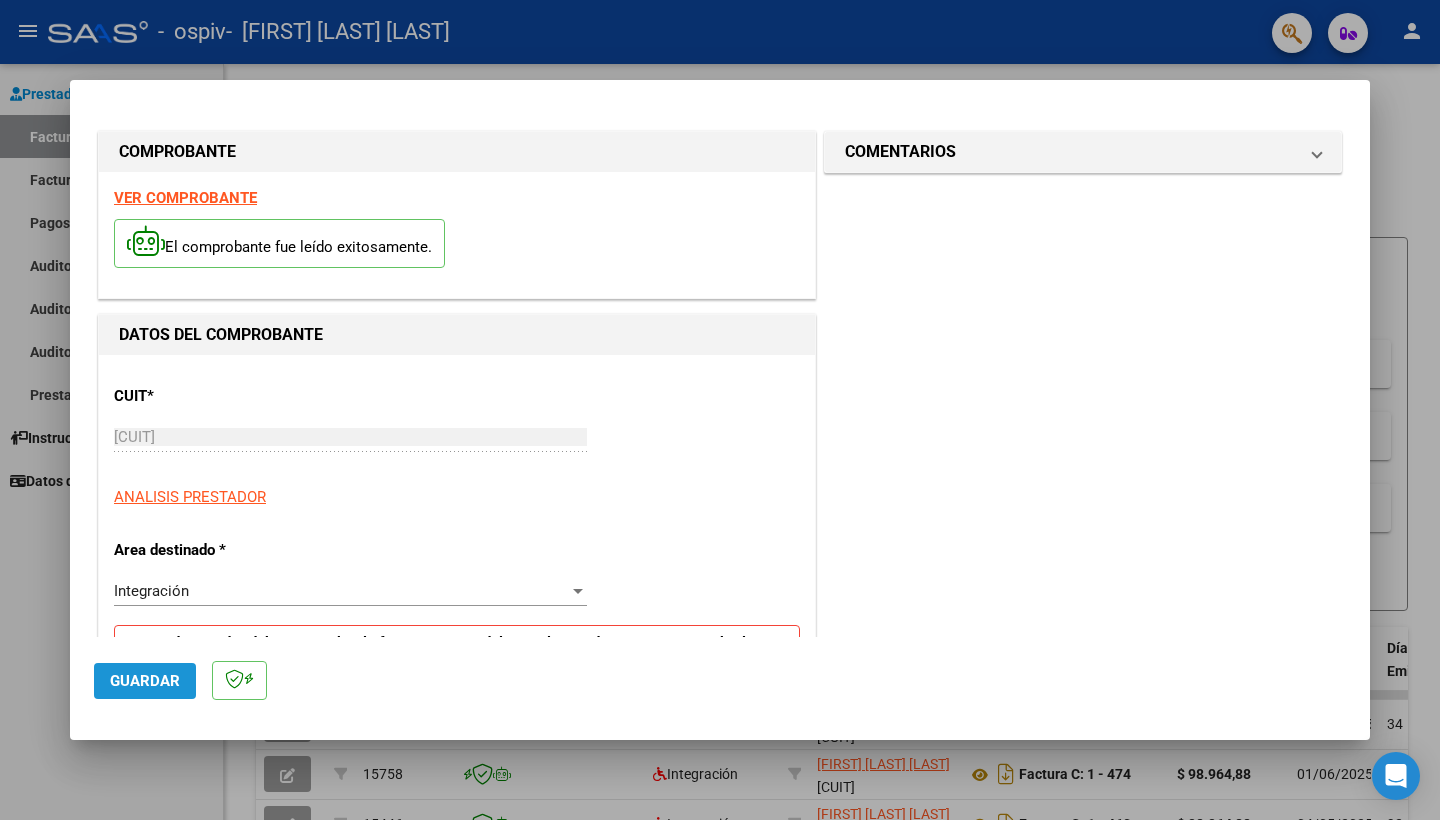 click on "Guardar" 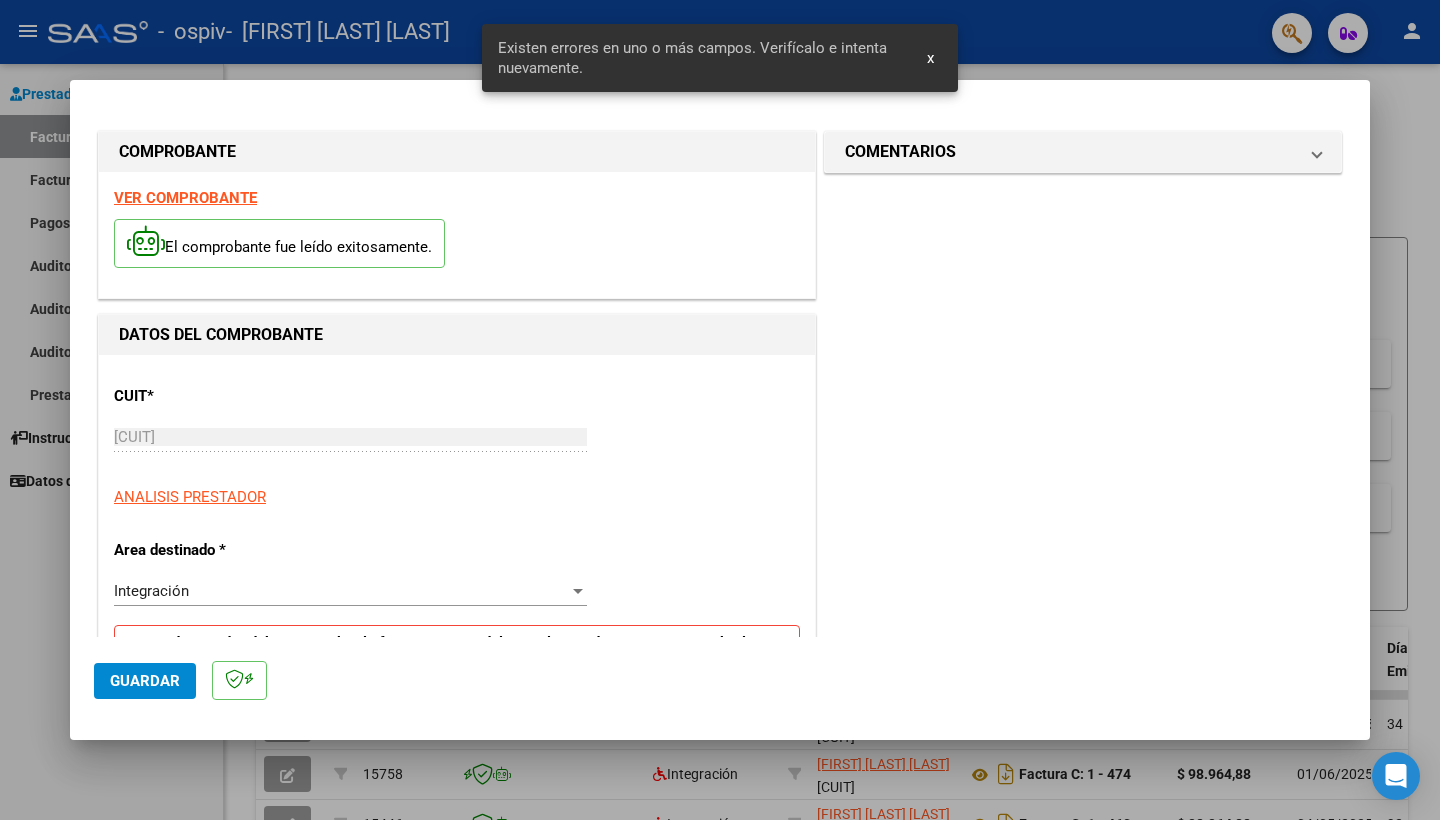 scroll, scrollTop: 389, scrollLeft: 0, axis: vertical 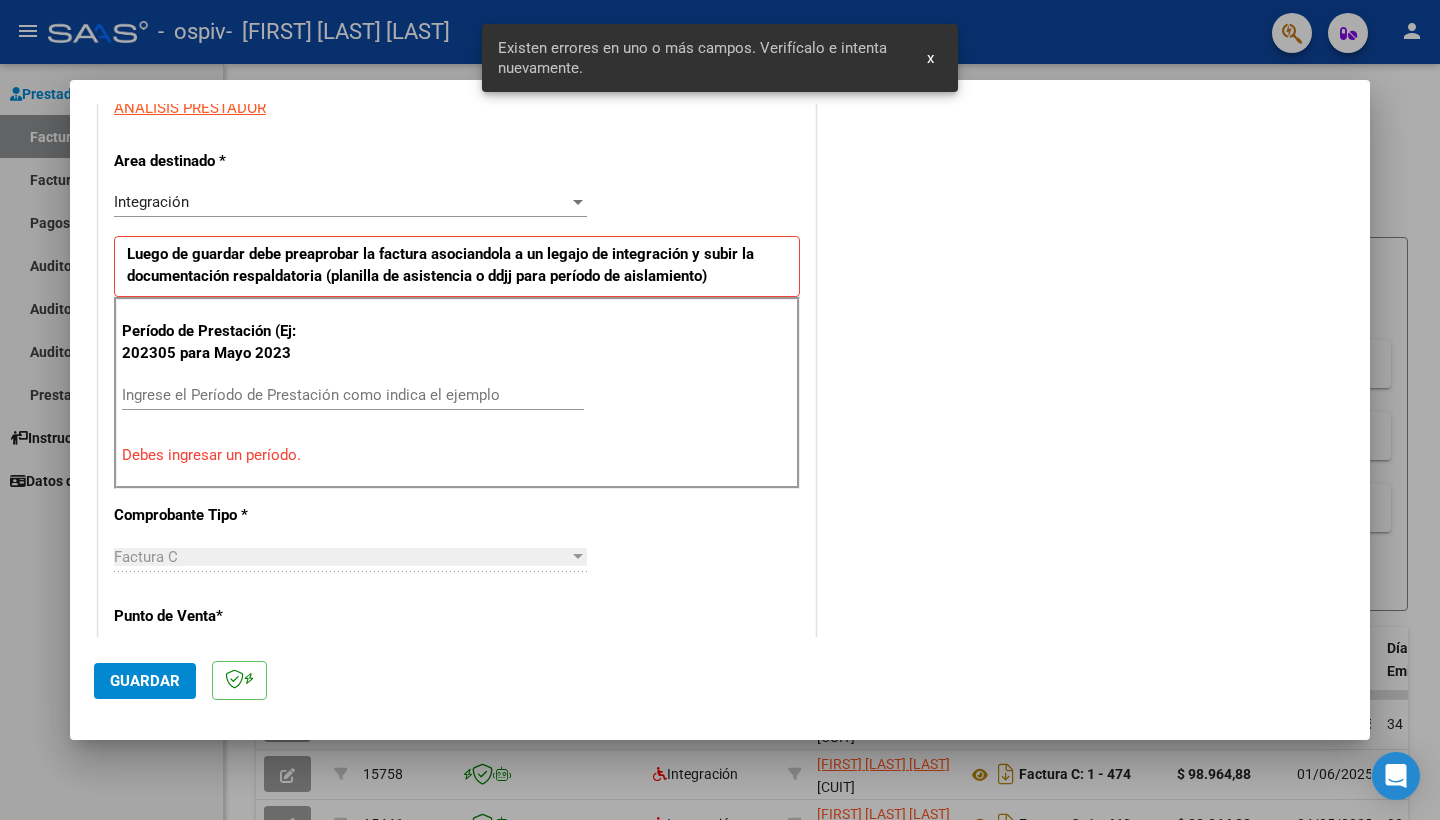 click on "Ingrese el Período de Prestación como indica el ejemplo" at bounding box center (353, 395) 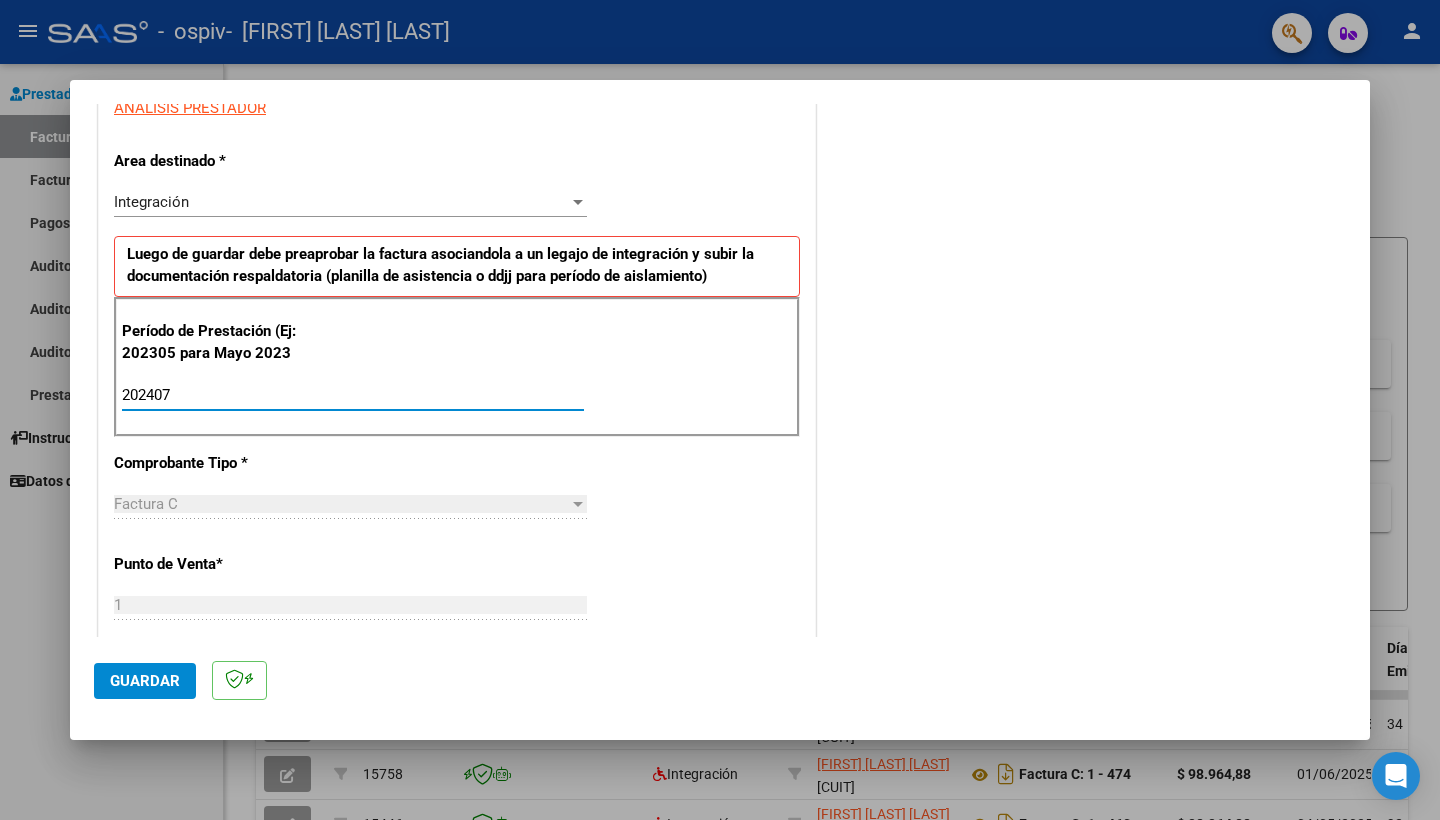 click on "CUIT  *   [CUIT] Ingresar CUIT  ANALISIS PRESTADOR  Area destinado * Integración Seleccionar Area Luego de guardar debe preaprobar la factura asociandola a un legajo de integración y subir la documentación respaldatoria (planilla de asistencia o ddjj para período de aislamiento)  Período de Prestación (Ej: 202305 para Mayo 2023    202407 Ingrese el Período de Prestación como indica el ejemplo   Comprobante Tipo * Factura C Seleccionar Tipo Punto de Venta  *   1 Ingresar el Nro.  Número  *   503 Ingresar el Nro.  Monto  *   $ 98.964,88 Ingresar el monto  Fecha del Cpbt.  *   2025-08-02 Ingresar la fecha  CAE / CAEA (no ingrese CAI)    75315320334068 Ingresar el CAE o CAEA (no ingrese CAI)  Fecha de Vencimiento    Ingresar la fecha  Ref. Externa    Ingresar la ref.  N° Liquidación    Ingresar el N° Liquidación" at bounding box center [457, 699] 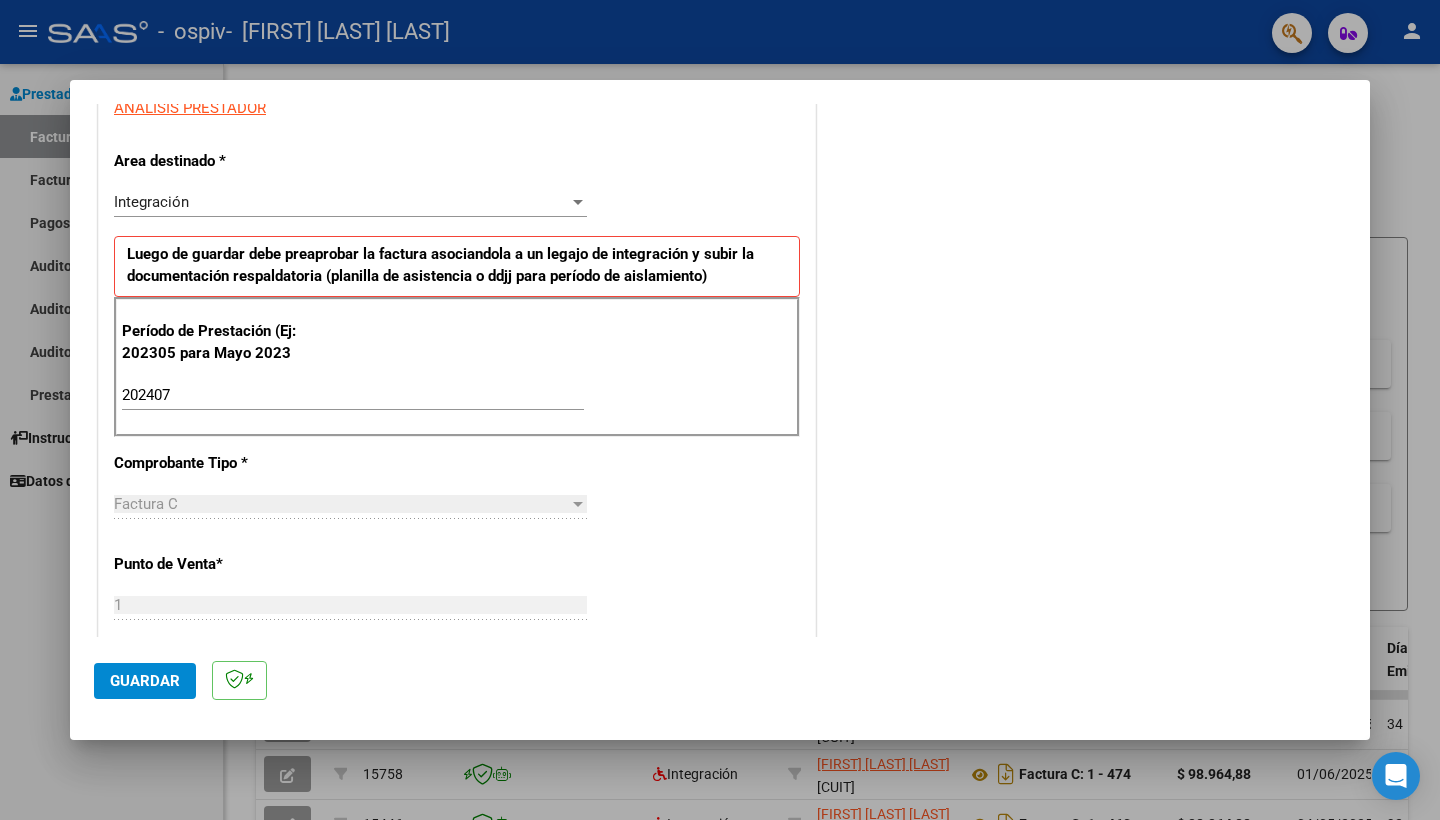 click on "Factura C Seleccionar Tipo" at bounding box center [350, 513] 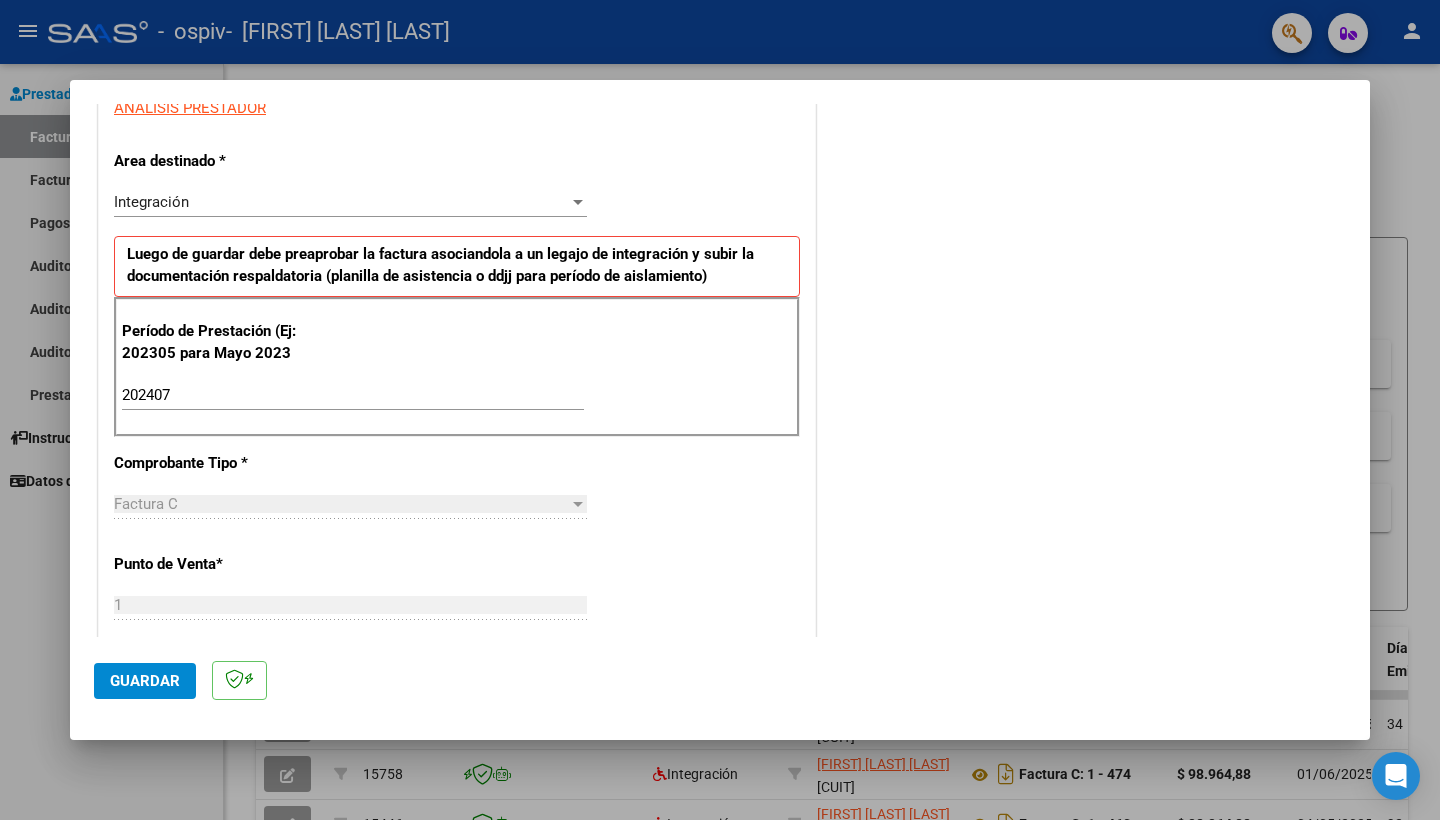 click on "CUIT  *   [CUIT] Ingresar CUIT  ANALISIS PRESTADOR  Area destinado * Integración Seleccionar Area Luego de guardar debe preaprobar la factura asociandola a un legajo de integración y subir la documentación respaldatoria (planilla de asistencia o ddjj para período de aislamiento)  Período de Prestación (Ej: 202305 para Mayo 2023    202407 Ingrese el Período de Prestación como indica el ejemplo   Comprobante Tipo * Factura C Seleccionar Tipo Punto de Venta  *   1 Ingresar el Nro.  Número  *   503 Ingresar el Nro.  Monto  *   $ 98.964,88 Ingresar el monto  Fecha del Cpbt.  *   2025-08-02 Ingresar la fecha  CAE / CAEA (no ingrese CAI)    75315320334068 Ingresar el CAE o CAEA (no ingrese CAI)  Fecha de Vencimiento    Ingresar la fecha  Ref. Externa    Ingresar la ref.  N° Liquidación    Ingresar el N° Liquidación" at bounding box center [457, 699] 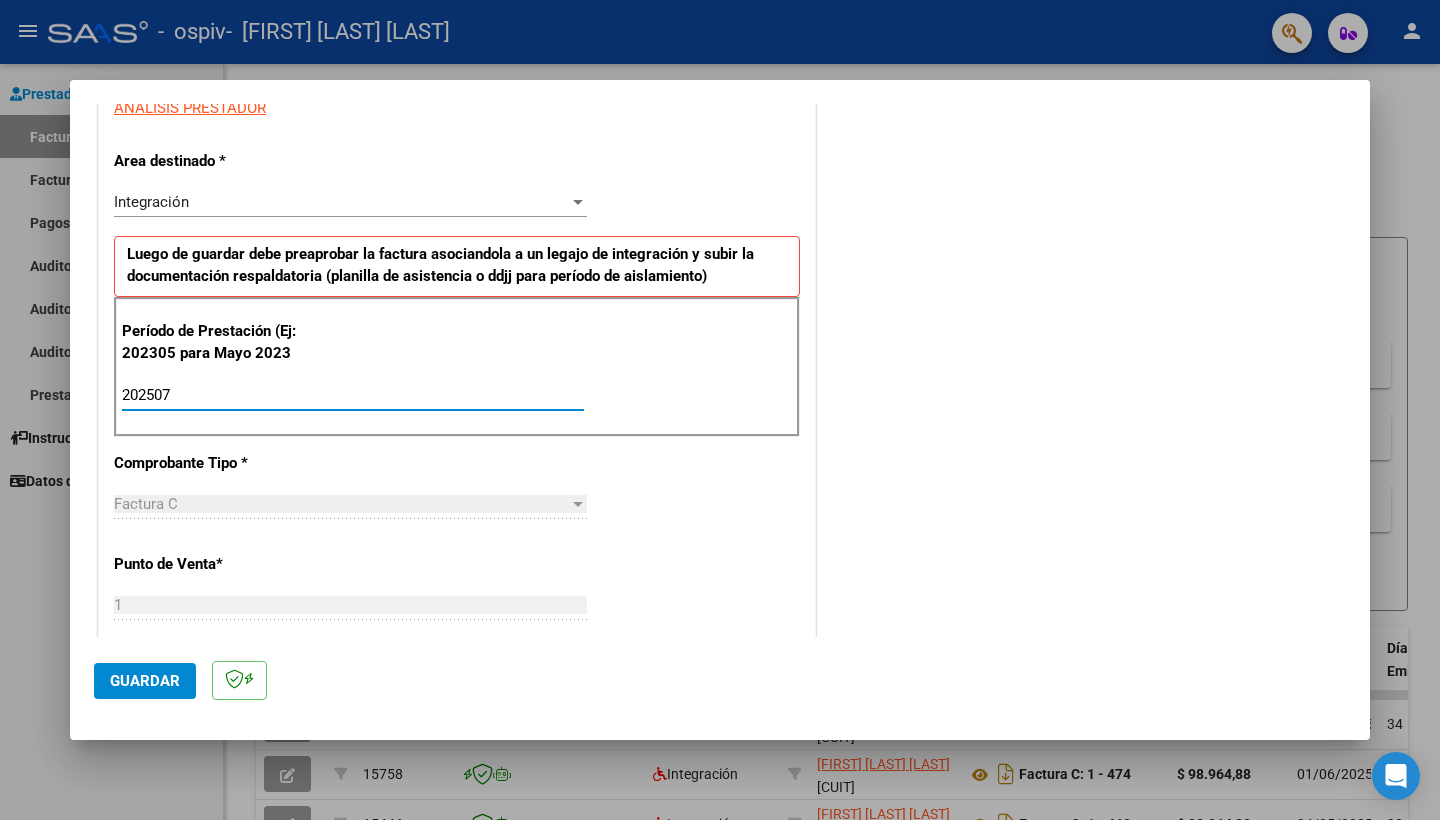 type on "202507" 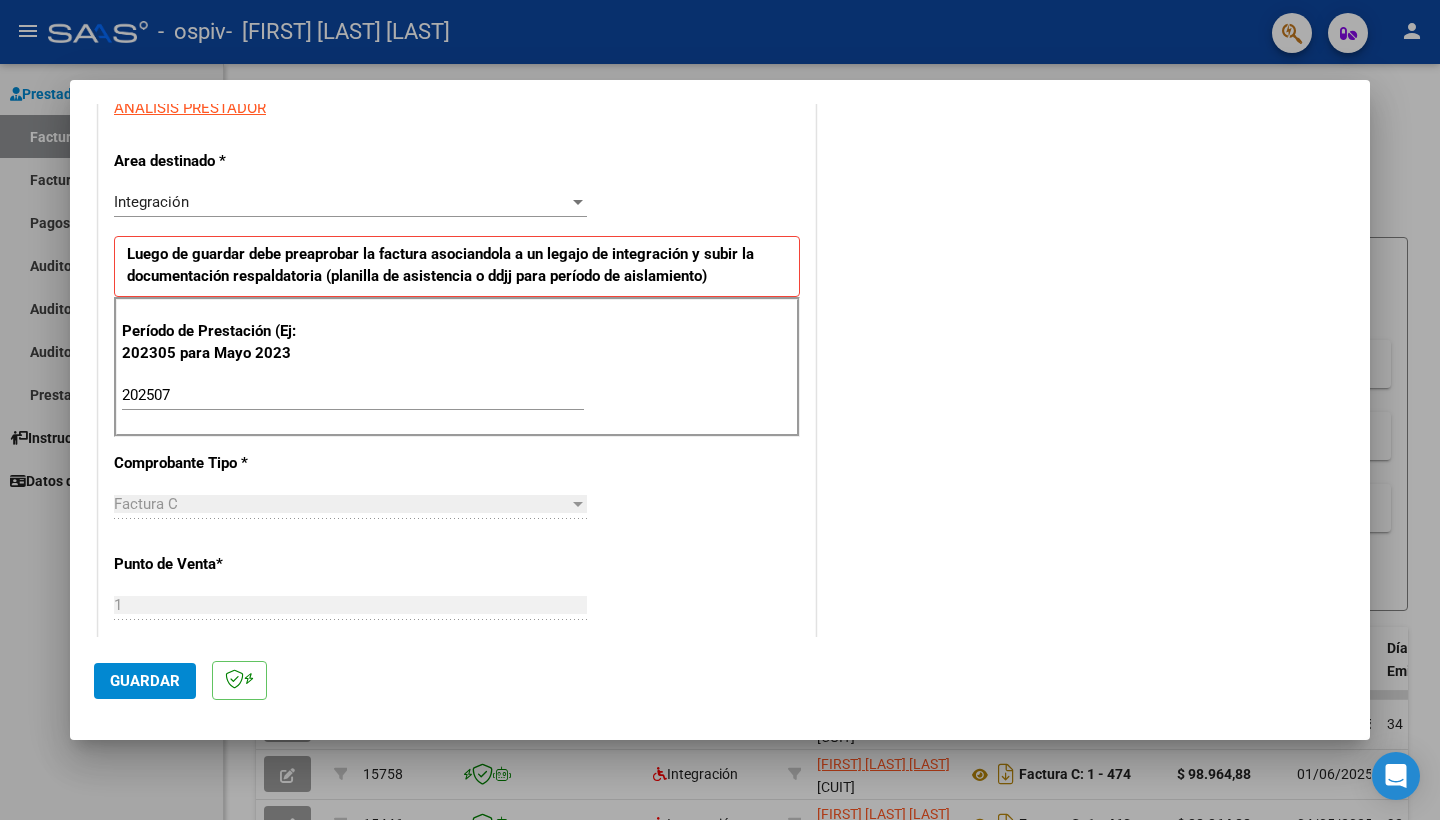 click on "Comprobante Tipo *" at bounding box center (217, 463) 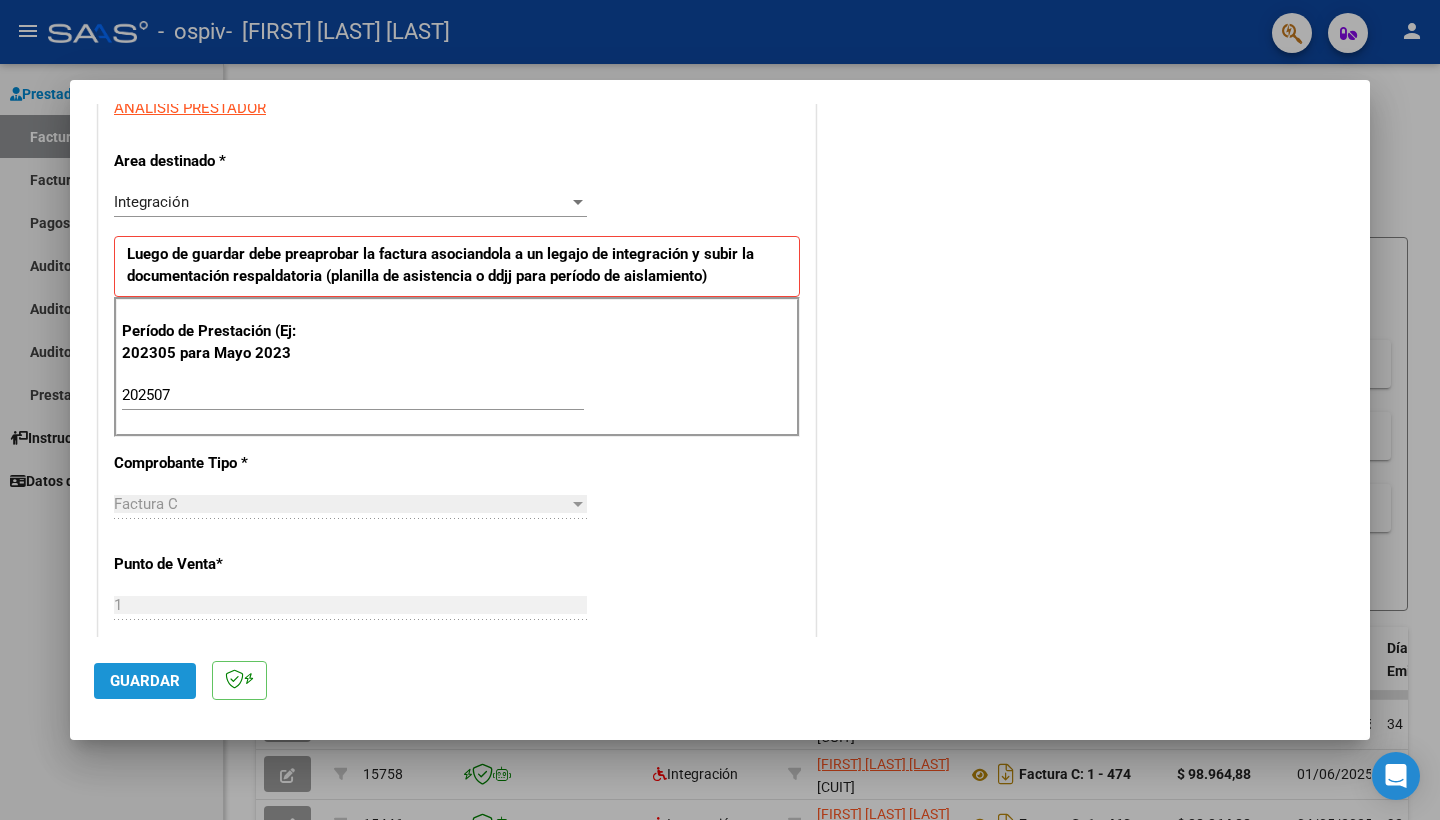 click on "Guardar" 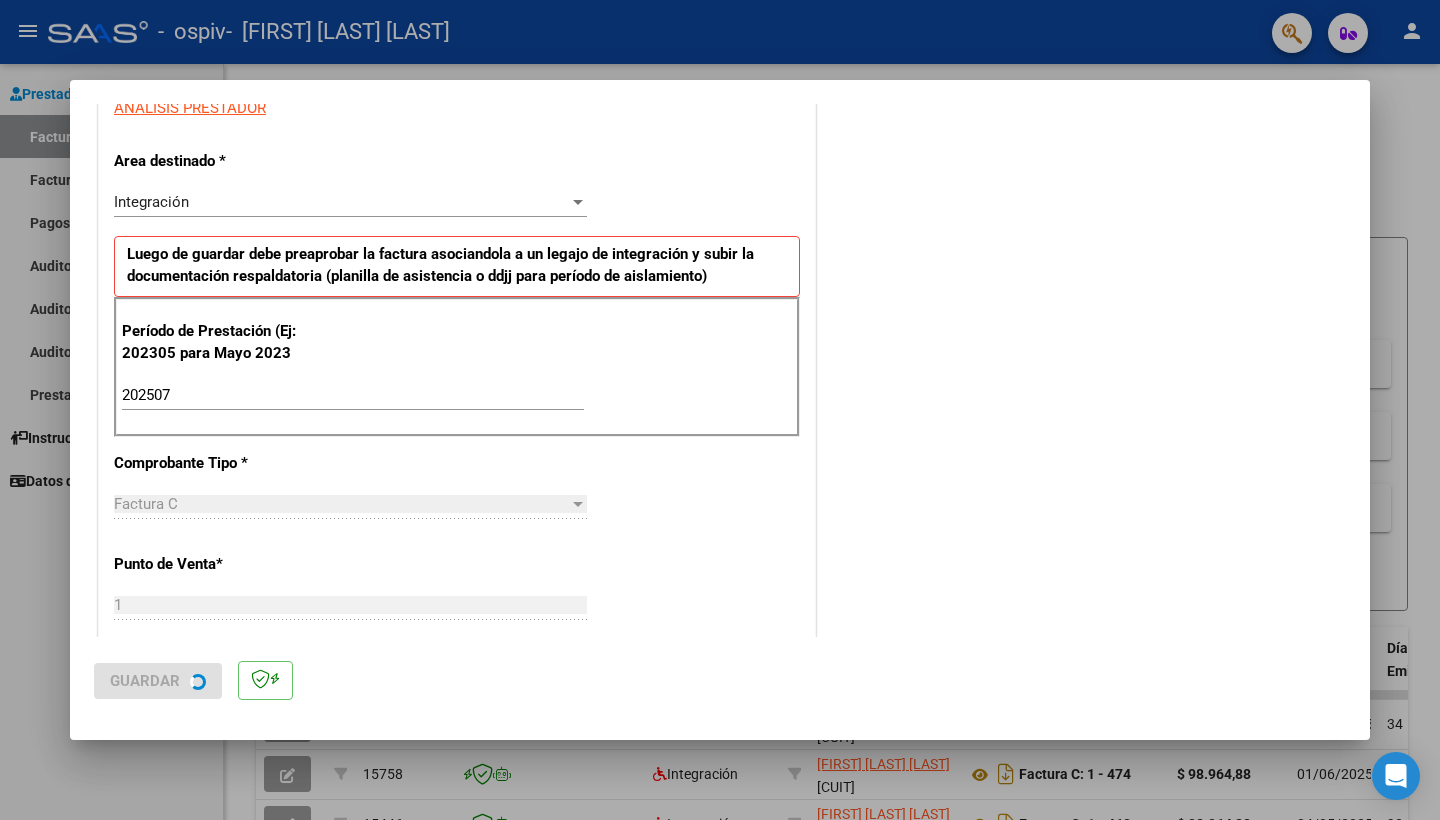 scroll, scrollTop: 0, scrollLeft: 0, axis: both 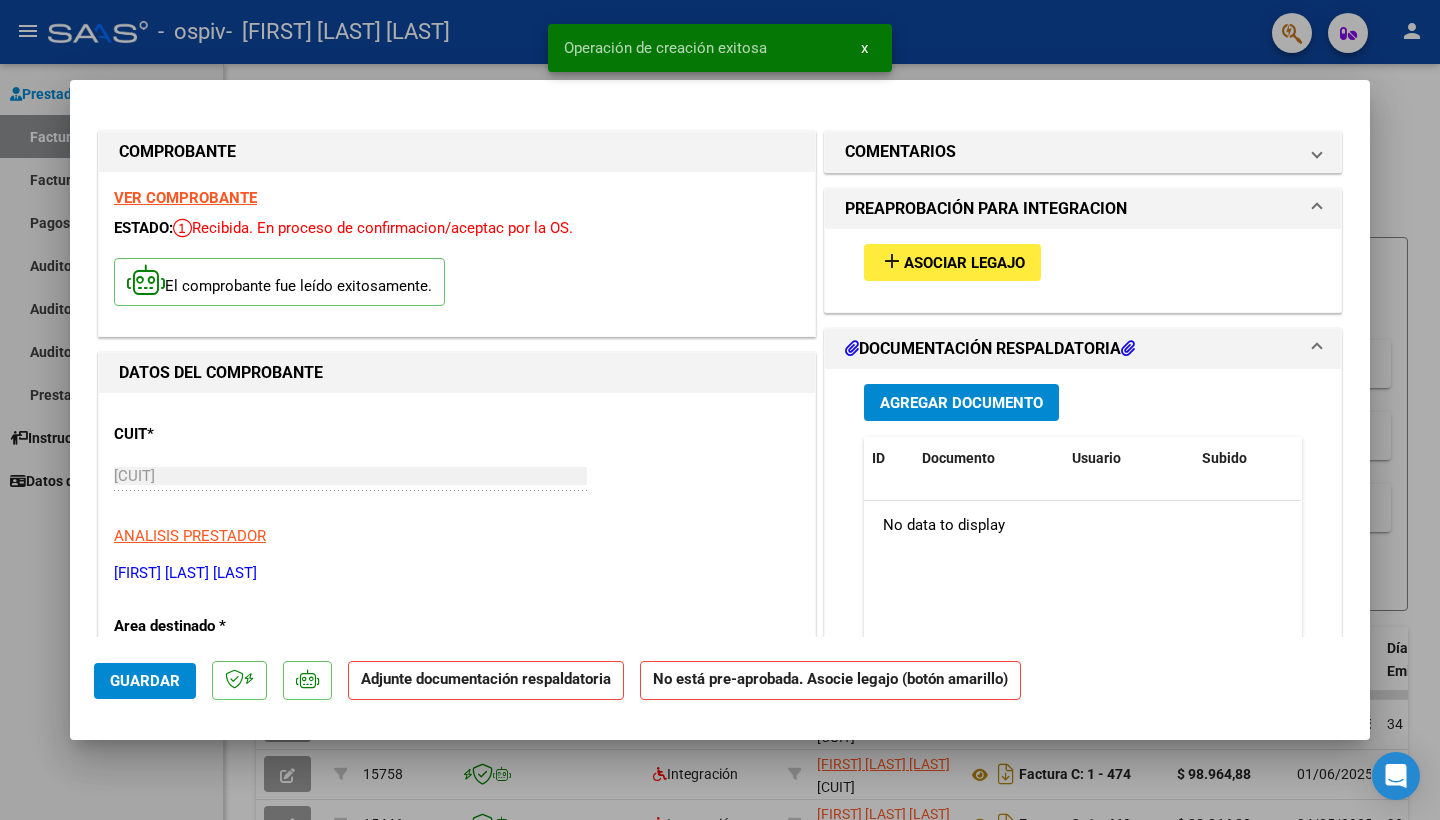 click on "add Asociar Legajo" at bounding box center [952, 262] 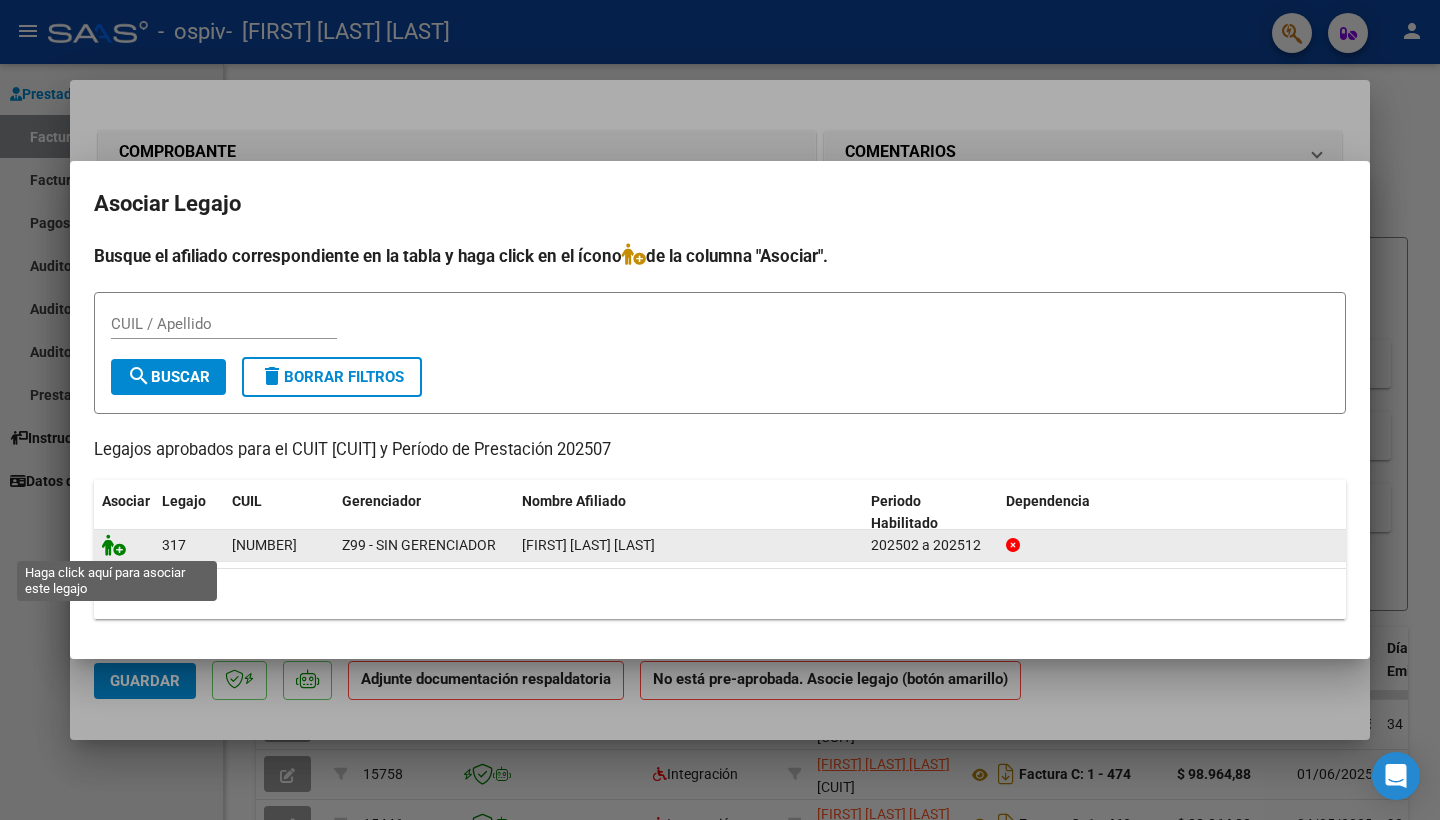 click 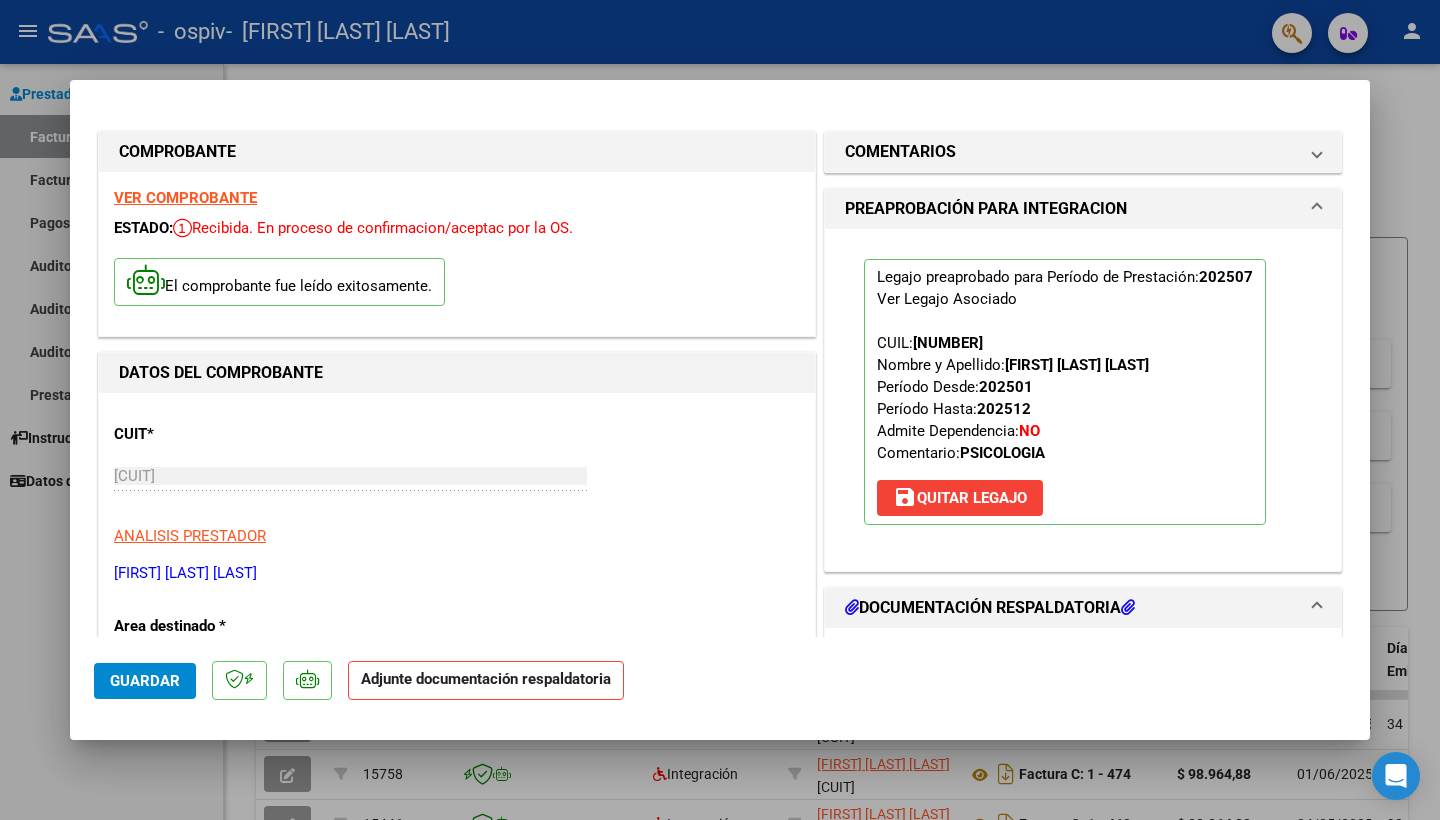 click on "COMPROBANTE VER COMPROBANTE       ESTADO:   Recibida. En proceso de confirmacion/aceptac por la OS.     El comprobante fue leído exitosamente.  DATOS DEL COMPROBANTE CUIT  *   [CUIT] Ingresar CUIT  ANALISIS PRESTADOR  [FIRST] [LAST] [LAST]  ARCA Padrón  Area destinado * Integración Seleccionar Area Período de Prestación (Ej: 202305 para Mayo 2023    202507 Ingrese el Período de Prestación como indica el ejemplo   Una vez que se asoció a un legajo aprobado no se puede cambiar el período de prestación.   Comprobante Tipo * Factura C Seleccionar Tipo Punto de Venta  *   1 Ingresar el Nro.  Número  *   503 Ingresar el Nro.  Monto  *   $ 98.964,88 Ingresar el monto  Fecha del Cpbt.  *   2025-08-02 Ingresar la fecha  CAE / CAEA (no ingrese CAI)    75315320334068 Ingresar el CAE o CAEA (no ingrese CAI)  Fecha de Vencimiento    Ingresar la fecha  Ref. Externa    Ingresar la ref.  N° Liquidación    Ingresar el N° Liquidación  COMENTARIOS Comentarios del Prestador / Gerenciador:  202507 202501" at bounding box center (720, 370) 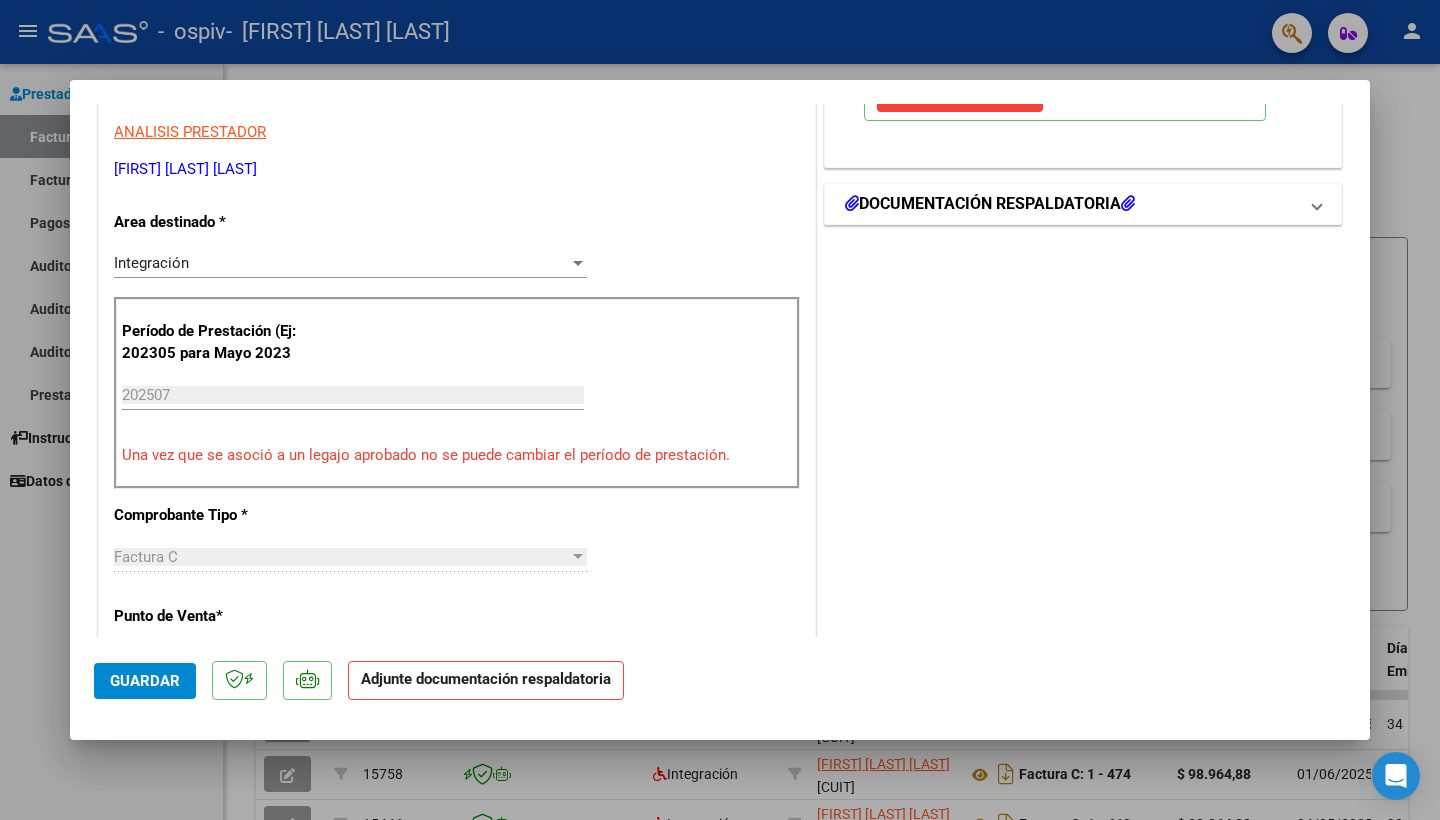 scroll, scrollTop: 408, scrollLeft: 0, axis: vertical 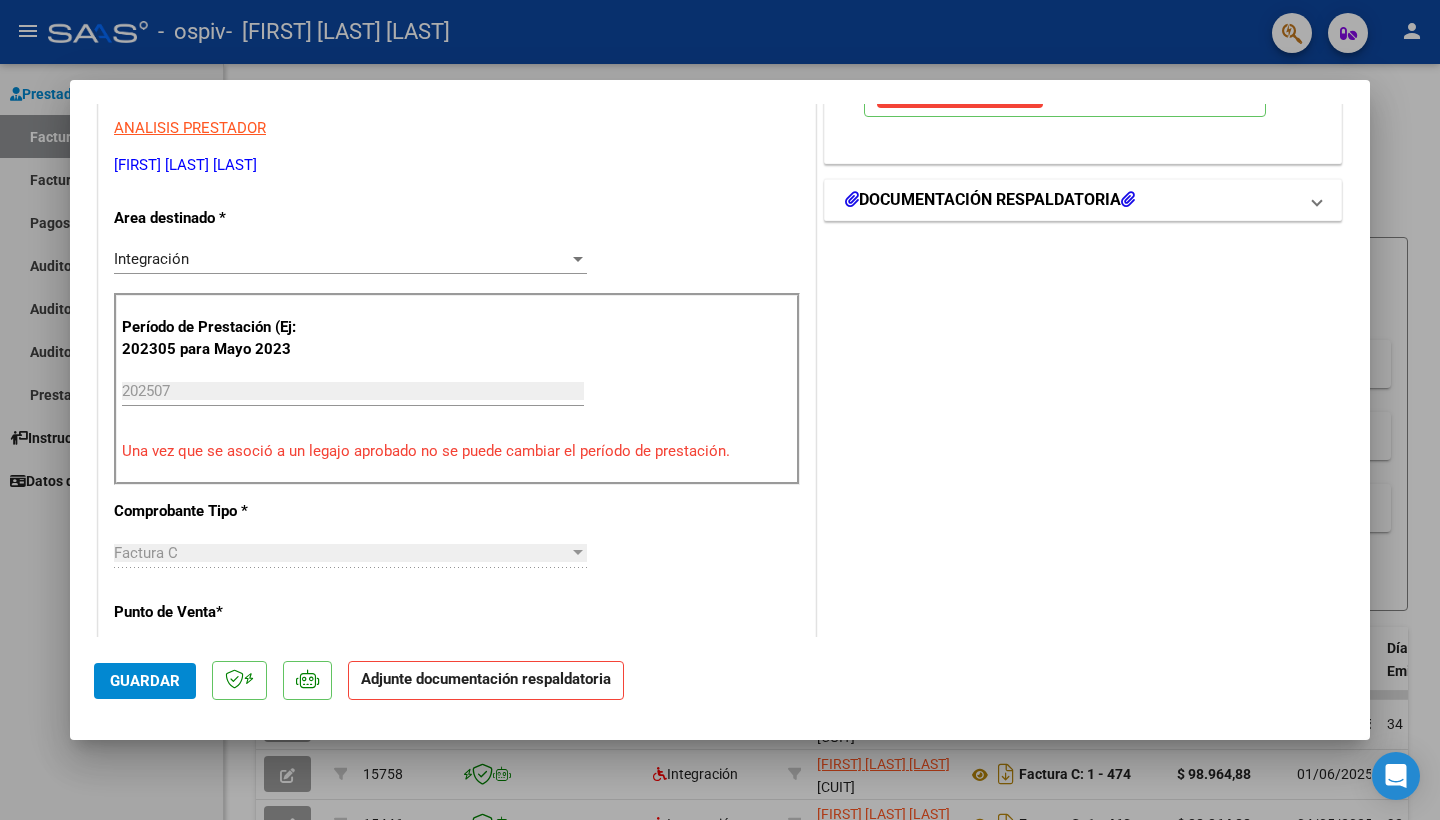 click on "DOCUMENTACIÓN RESPALDATORIA" at bounding box center (1071, 200) 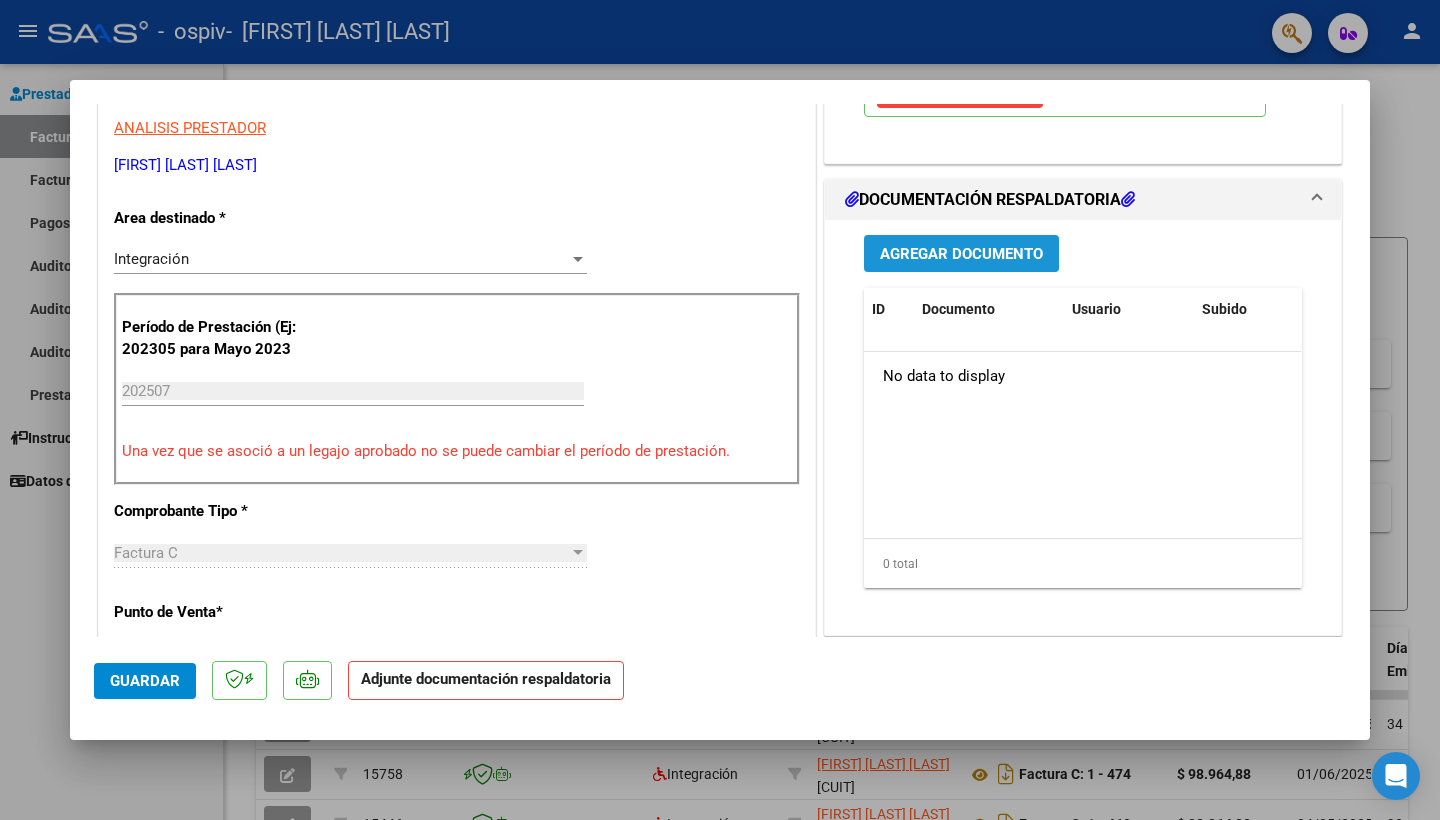 click on "Agregar Documento" at bounding box center (961, 254) 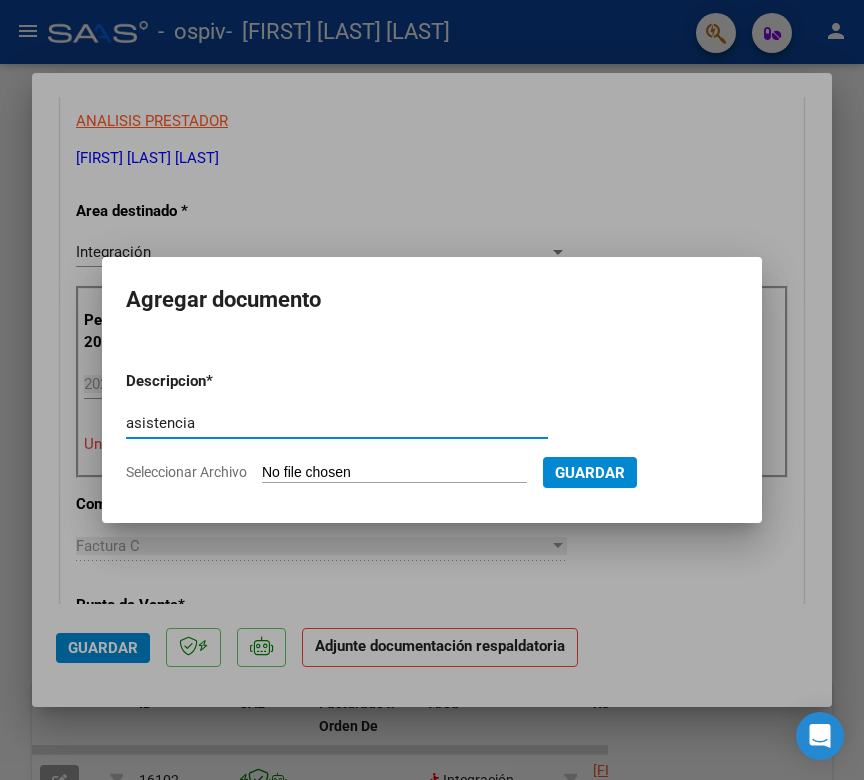 type on "asistencia" 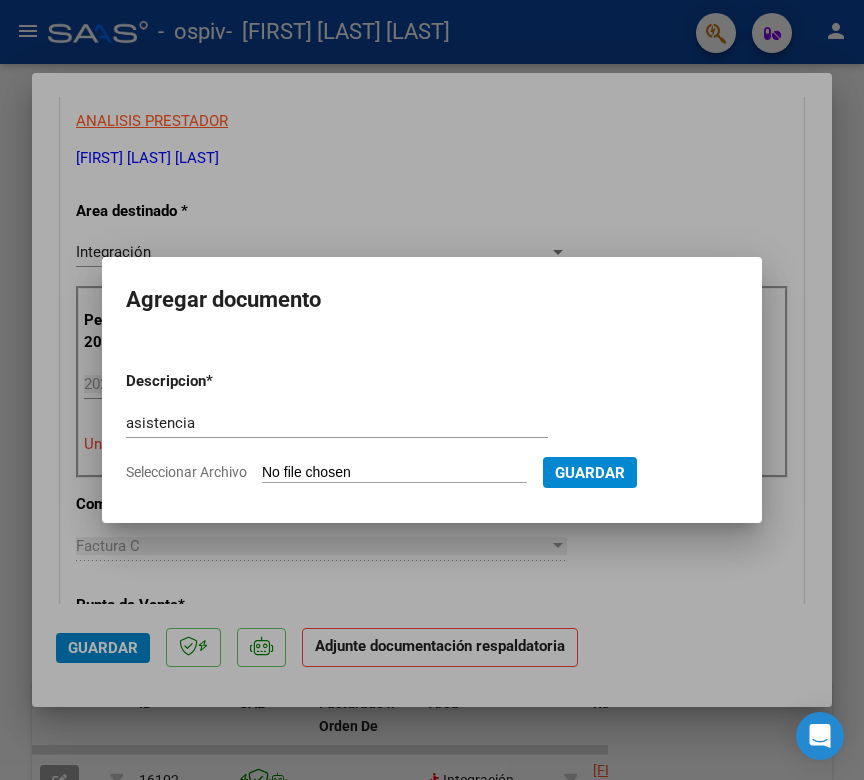 click on "Seleccionar Archivo" 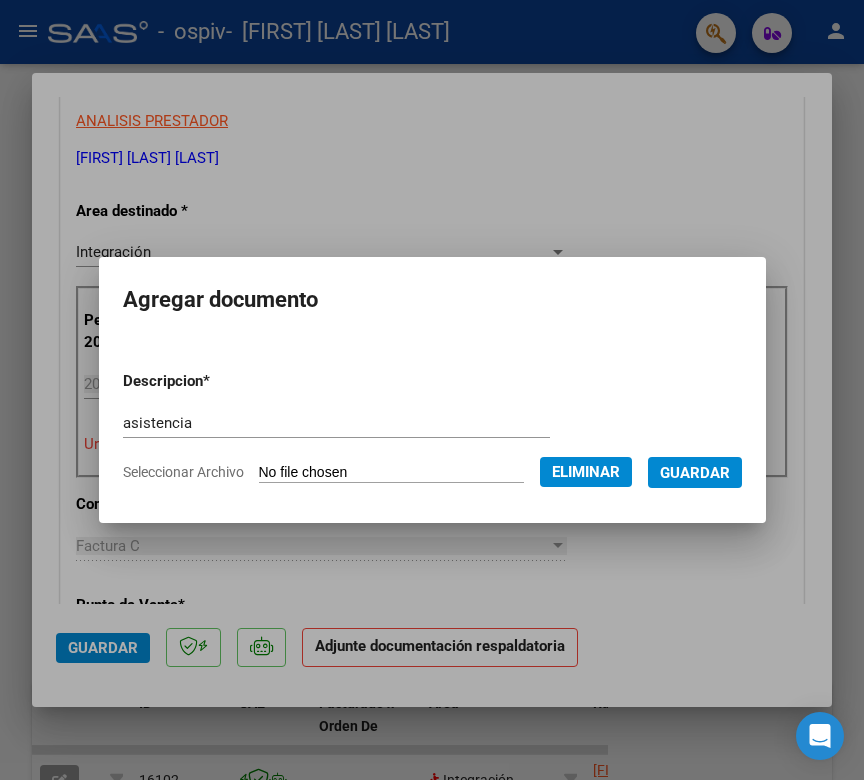 click on "Guardar" at bounding box center [695, 473] 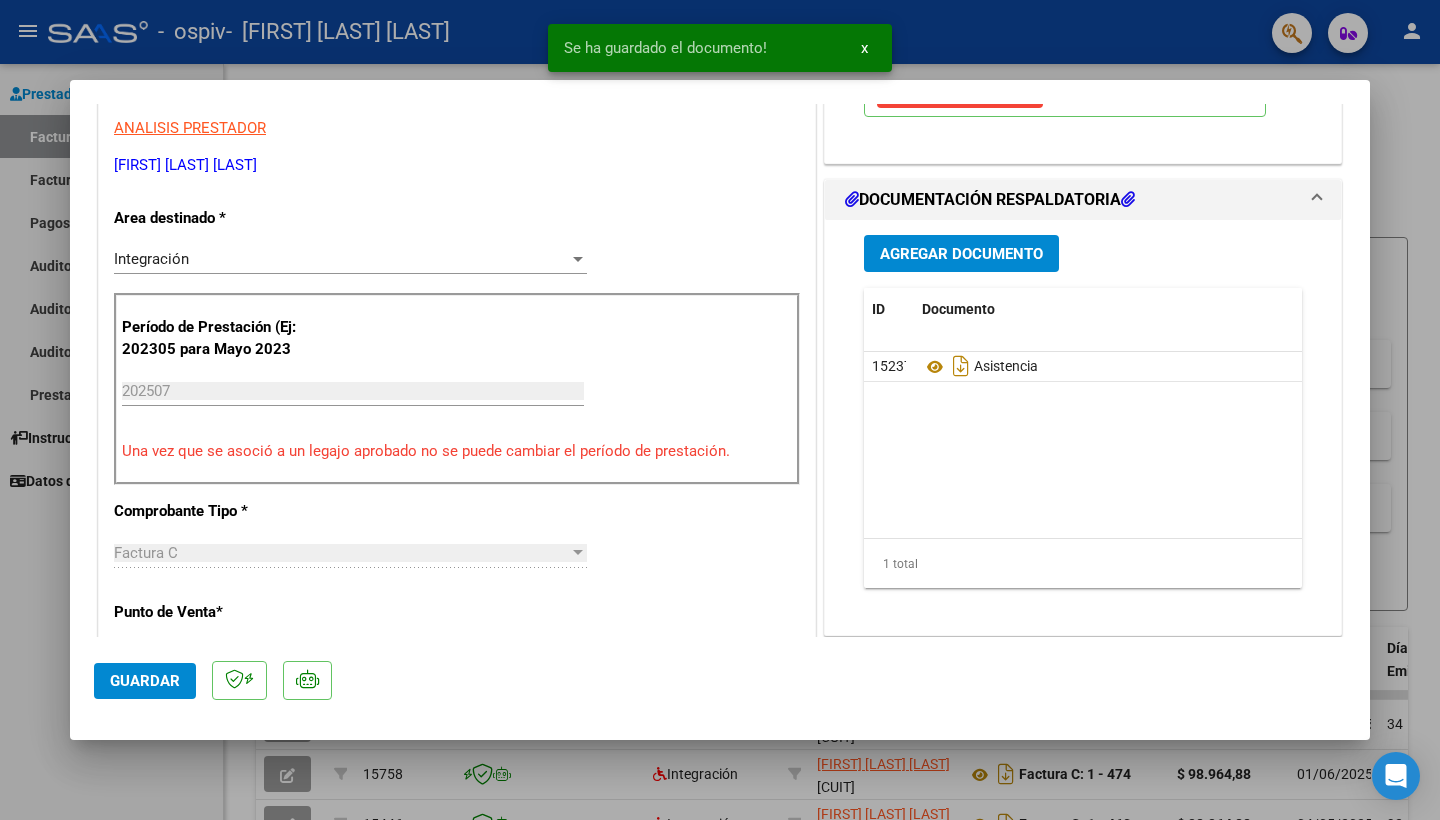 click on "Agregar Documento" at bounding box center [961, 254] 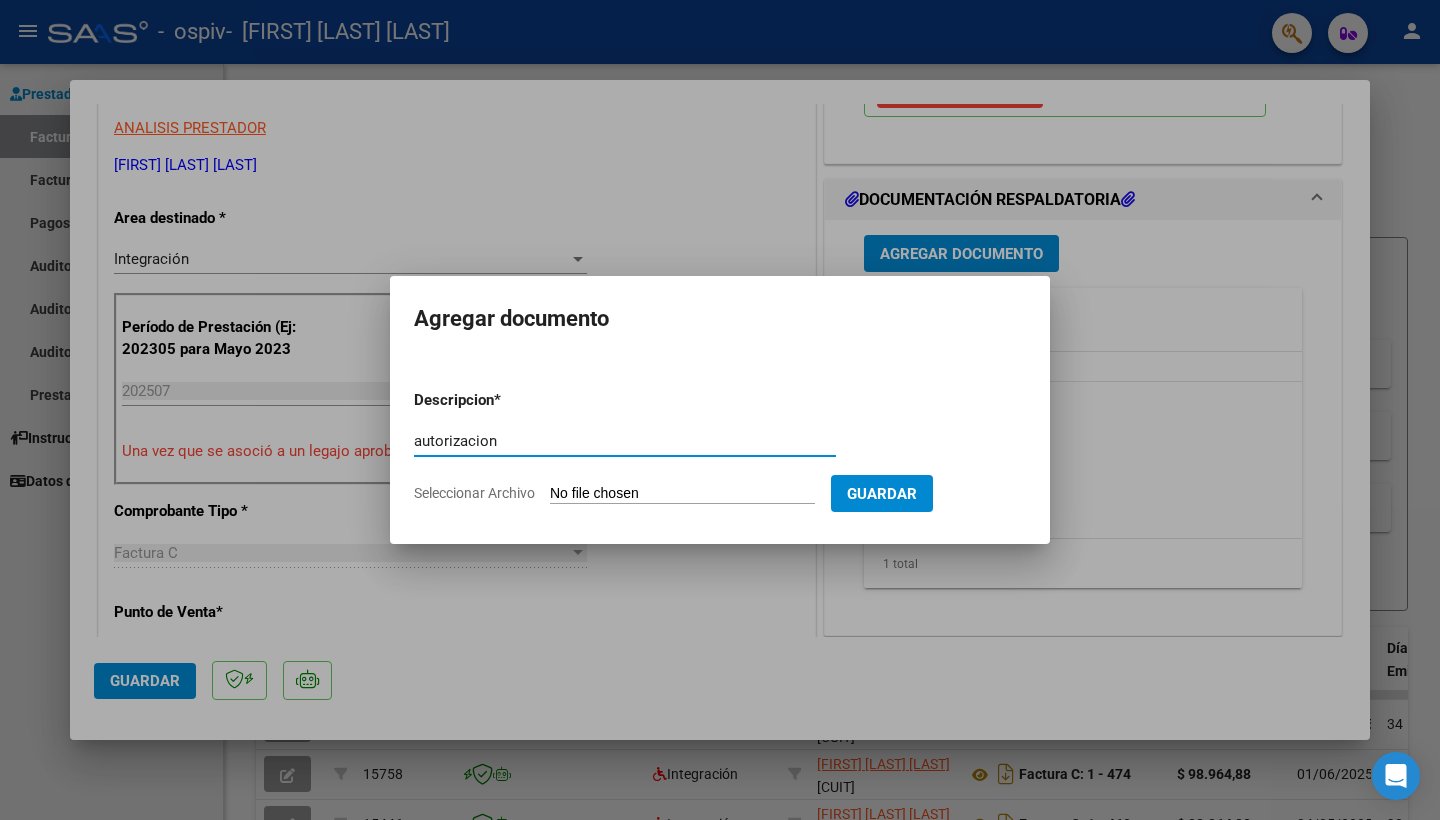 type on "autorización" 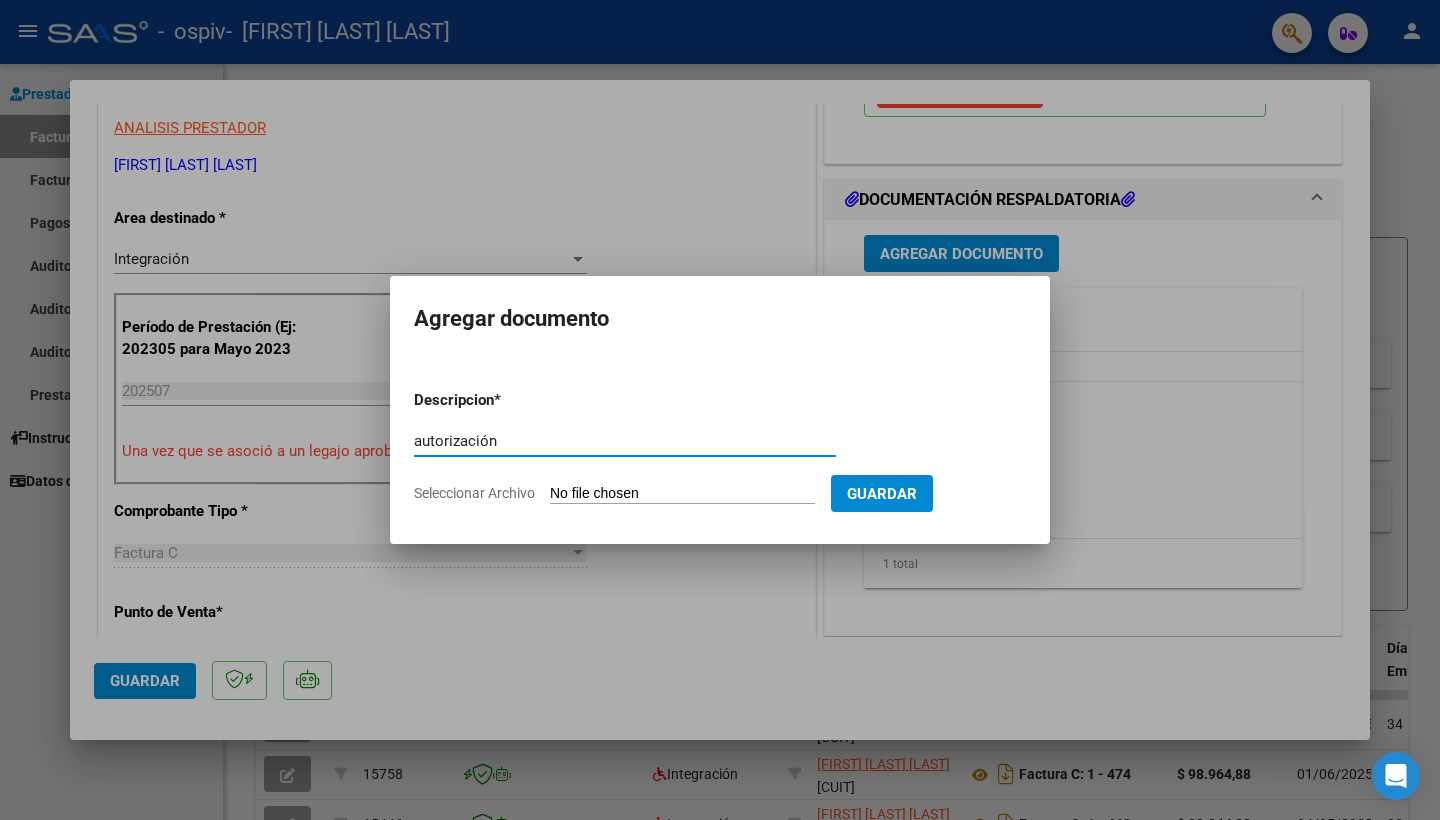 drag, startPoint x: 519, startPoint y: 471, endPoint x: 595, endPoint y: 498, distance: 80.65358 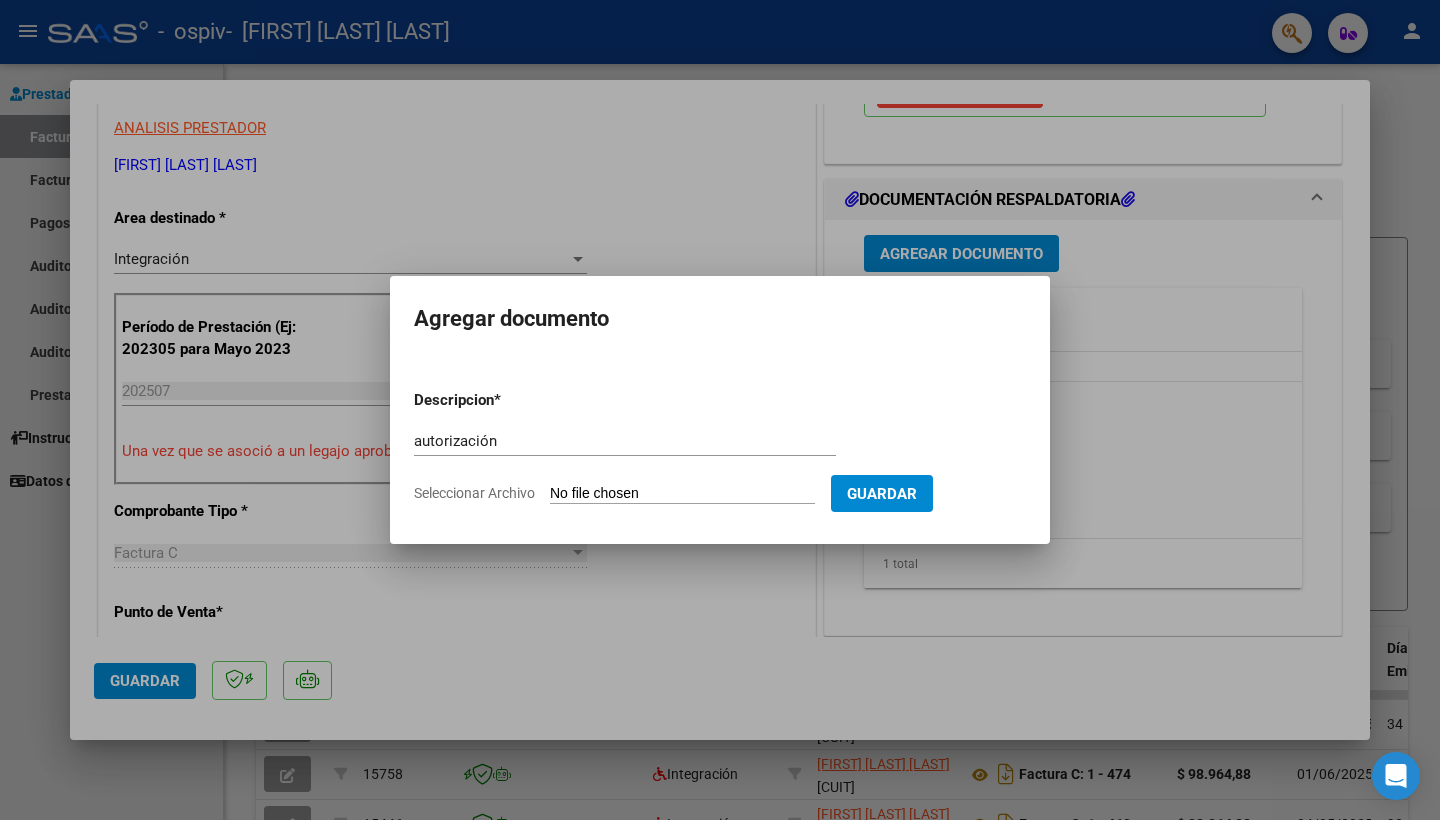type on "C:\fakepath\Autorización [FIRST] 2025.pdf" 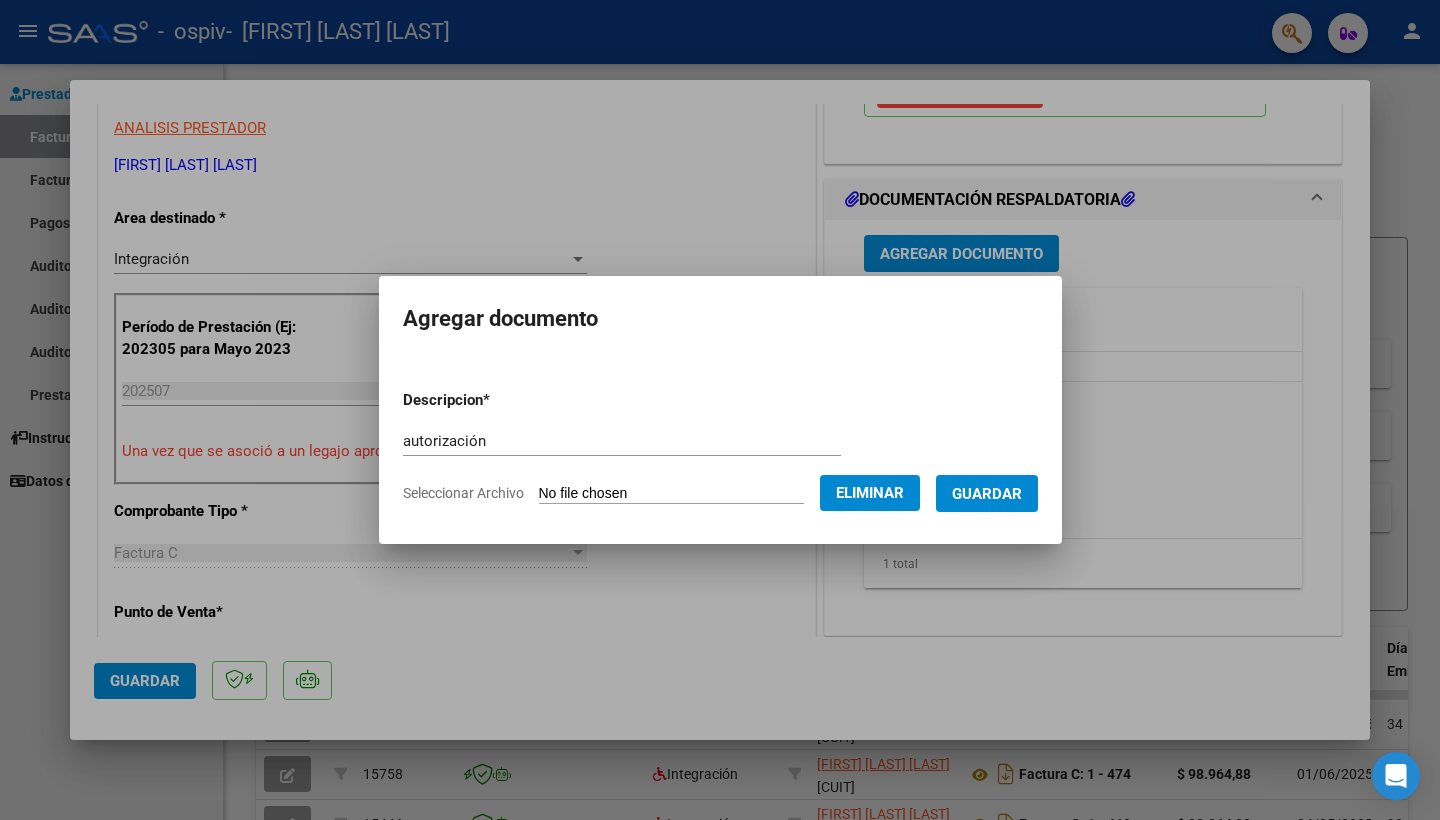 click on "Guardar" at bounding box center (987, 494) 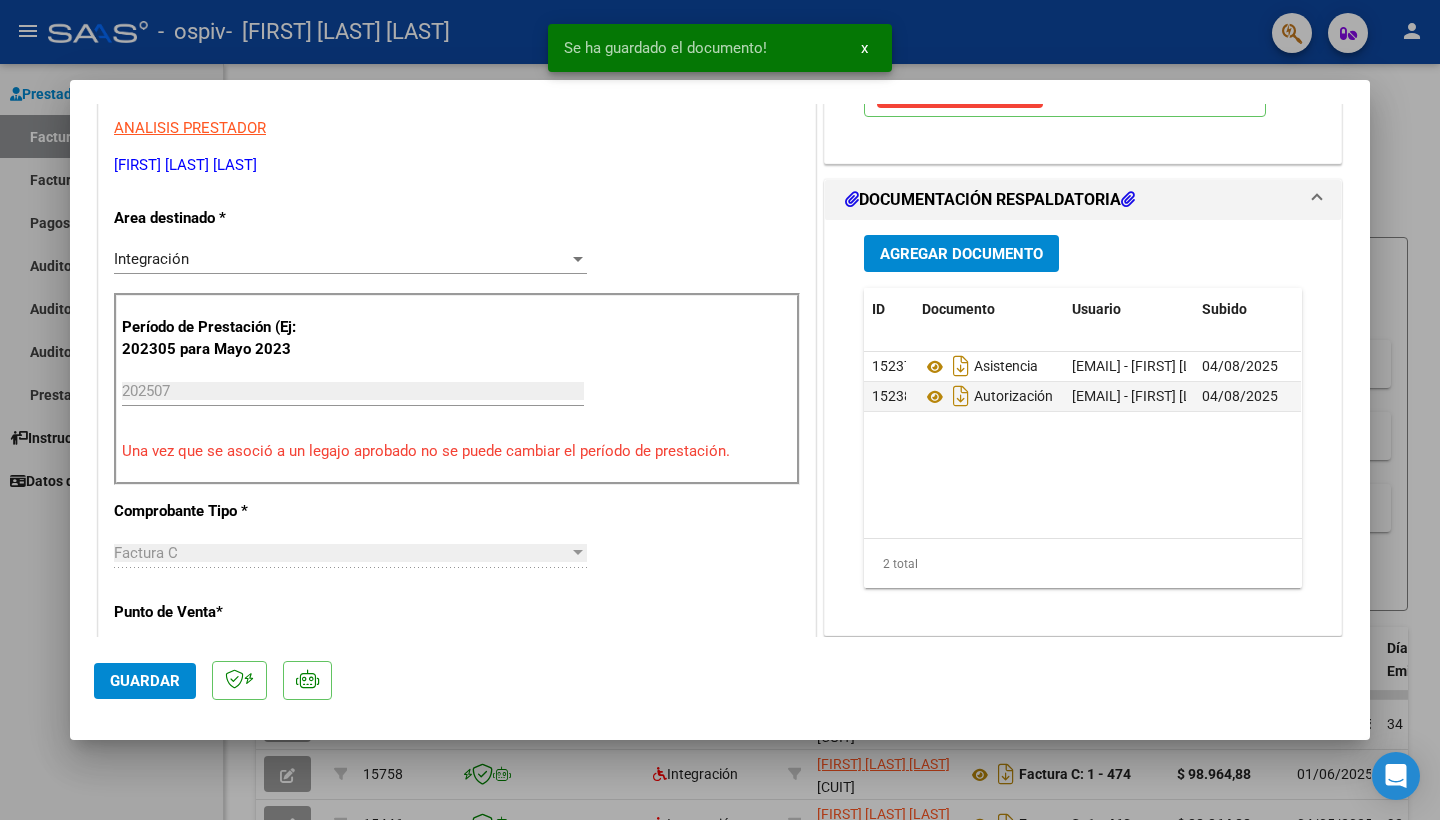 click on "15237  Asistencia    [EMAIL] - [FIRST] [LAST] [LAST]   04/08/2025  15238  Autorización   [EMAIL] - [FIRST] [LAST] [LAST]   04/08/2025" 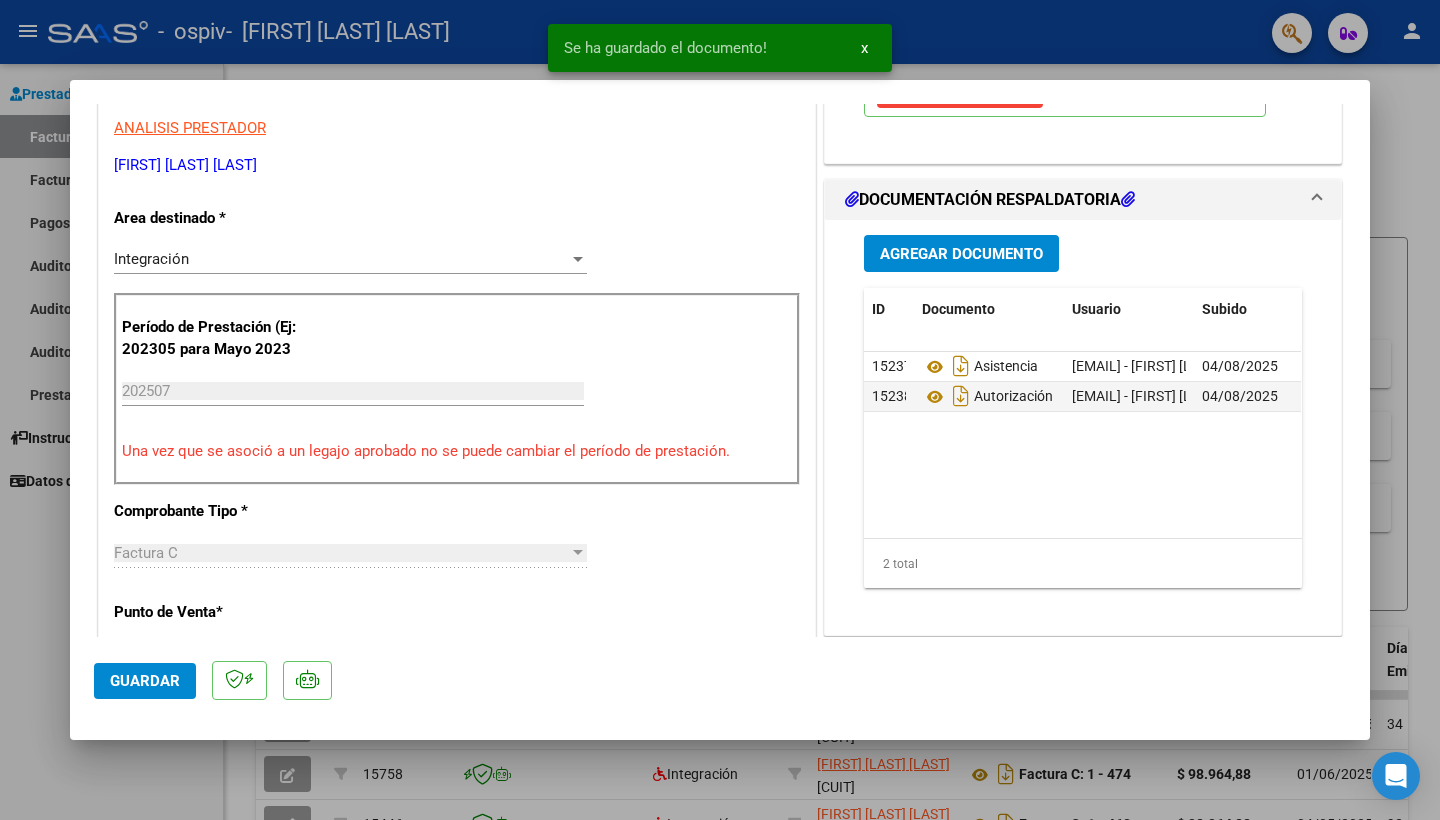 click on "CUIT  *   [CUIT] Ingresar CUIT  ANALISIS PRESTADOR  [FIRST] [LAST] [LAST]  ARCA Padrón  Area destinado * Integración Seleccionar Area Período de Prestación (Ej: 202305 para Mayo 2023    202507 Ingrese el Período de Prestación como indica el ejemplo   Una vez que se asoció a un legajo aprobado no se puede cambiar el período de prestación.   Comprobante Tipo * Factura C Seleccionar Tipo Punto de Venta  *   1 Ingresar el Nro.  Número  *   503 Ingresar el Nro.  Monto  *   $ 98.964,88 Ingresar el monto  Fecha del Cpbt.  *   2025-08-02 Ingresar la fecha  CAE / CAEA (no ingrese CAI)    75315320334068 Ingresar el CAE o CAEA (no ingrese CAI)  Fecha de Vencimiento    Ingresar la fecha  Ref. Externa    Ingresar la ref.  N° Liquidación    Ingresar el N° Liquidación" at bounding box center (457, 733) 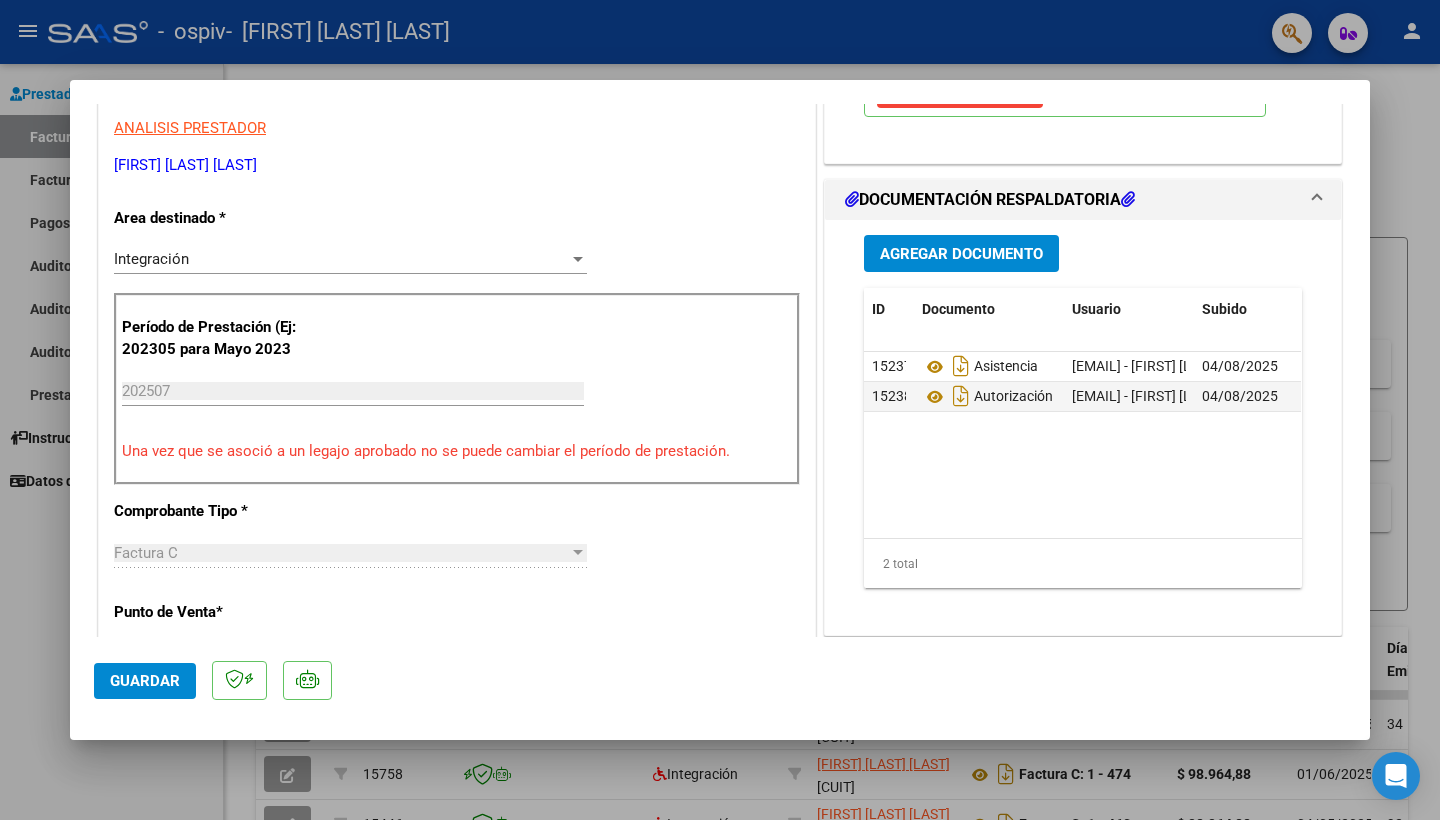 click on "Guardar" 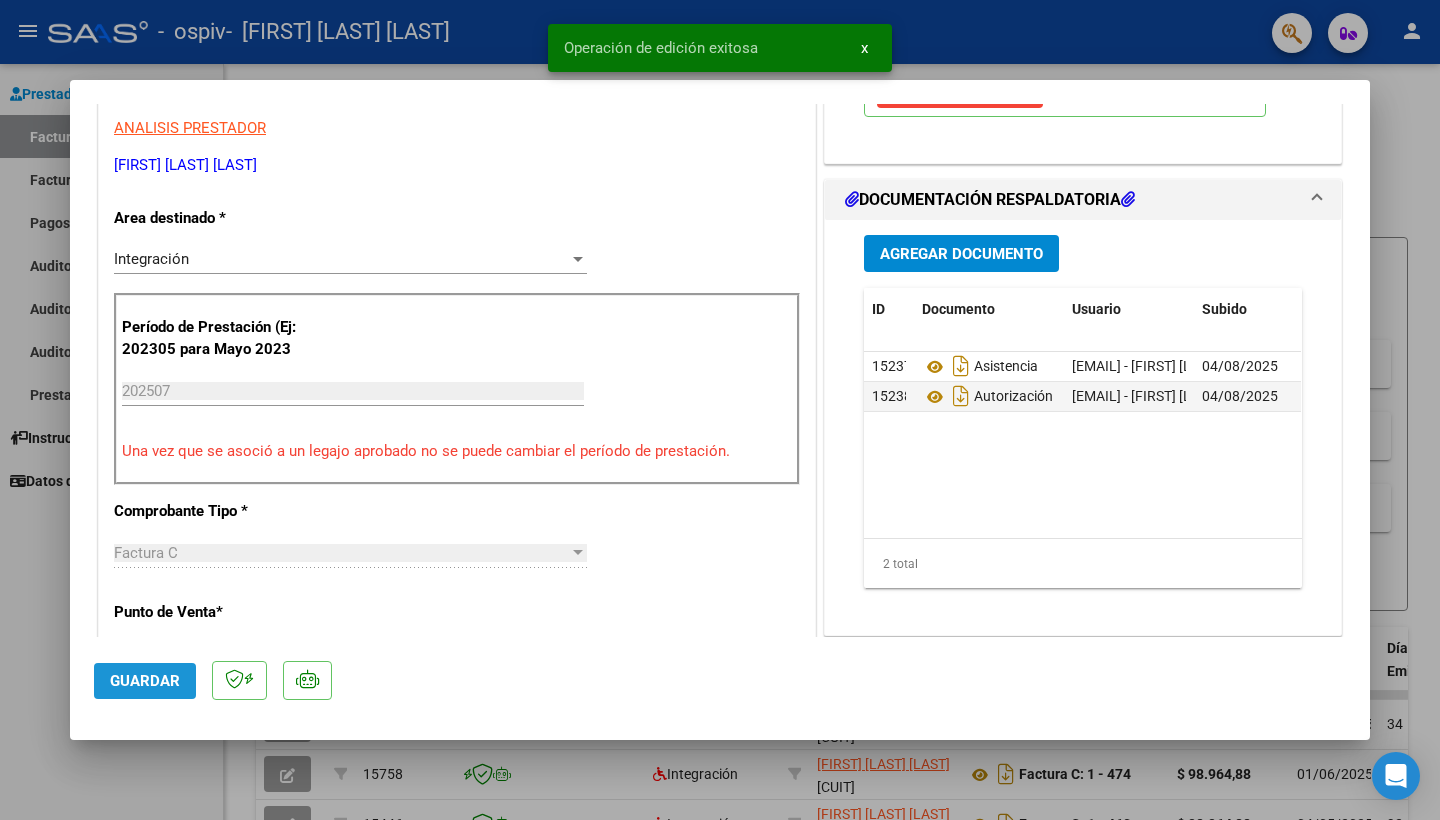 click on "Guardar" 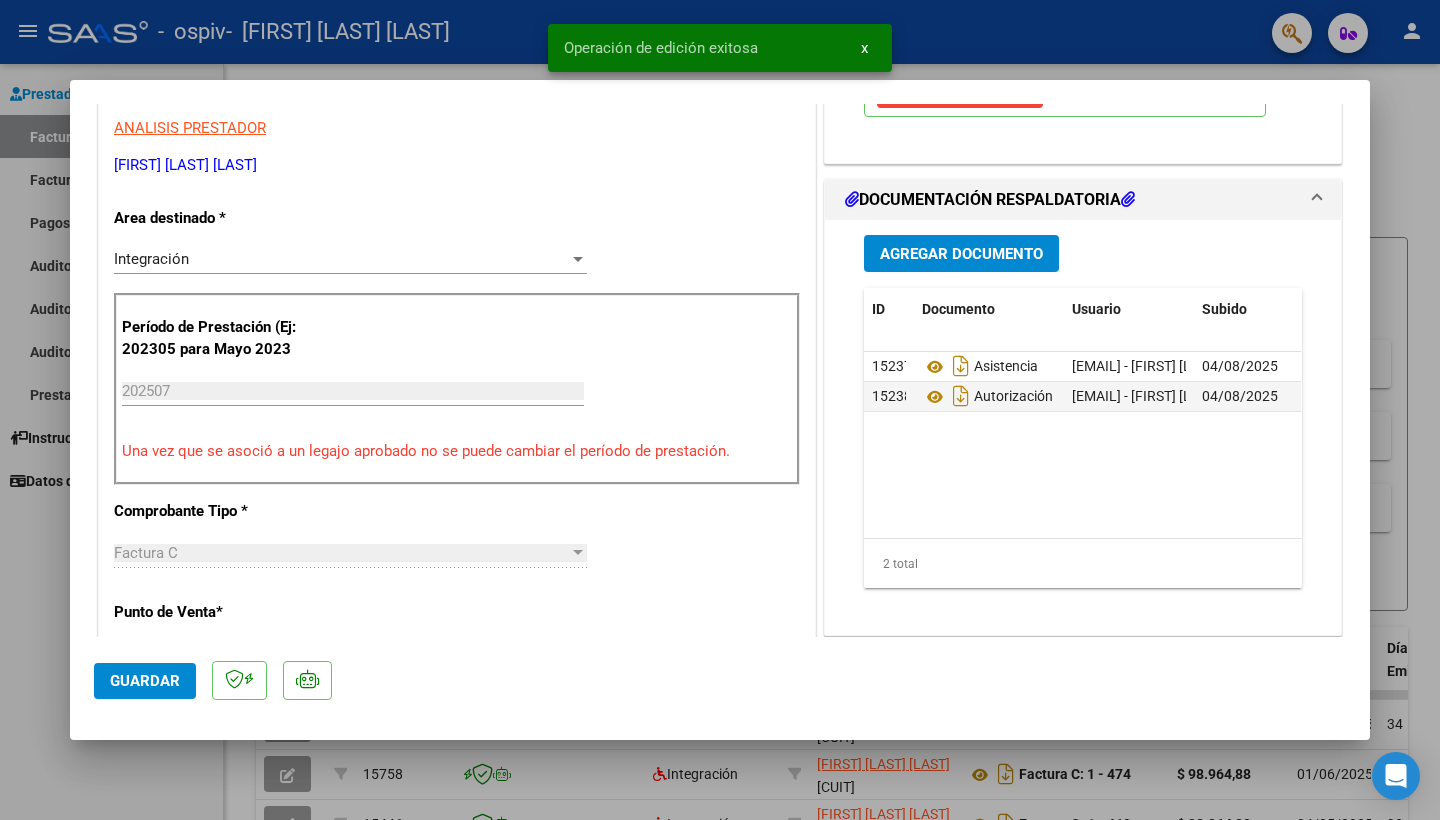 click at bounding box center [720, 410] 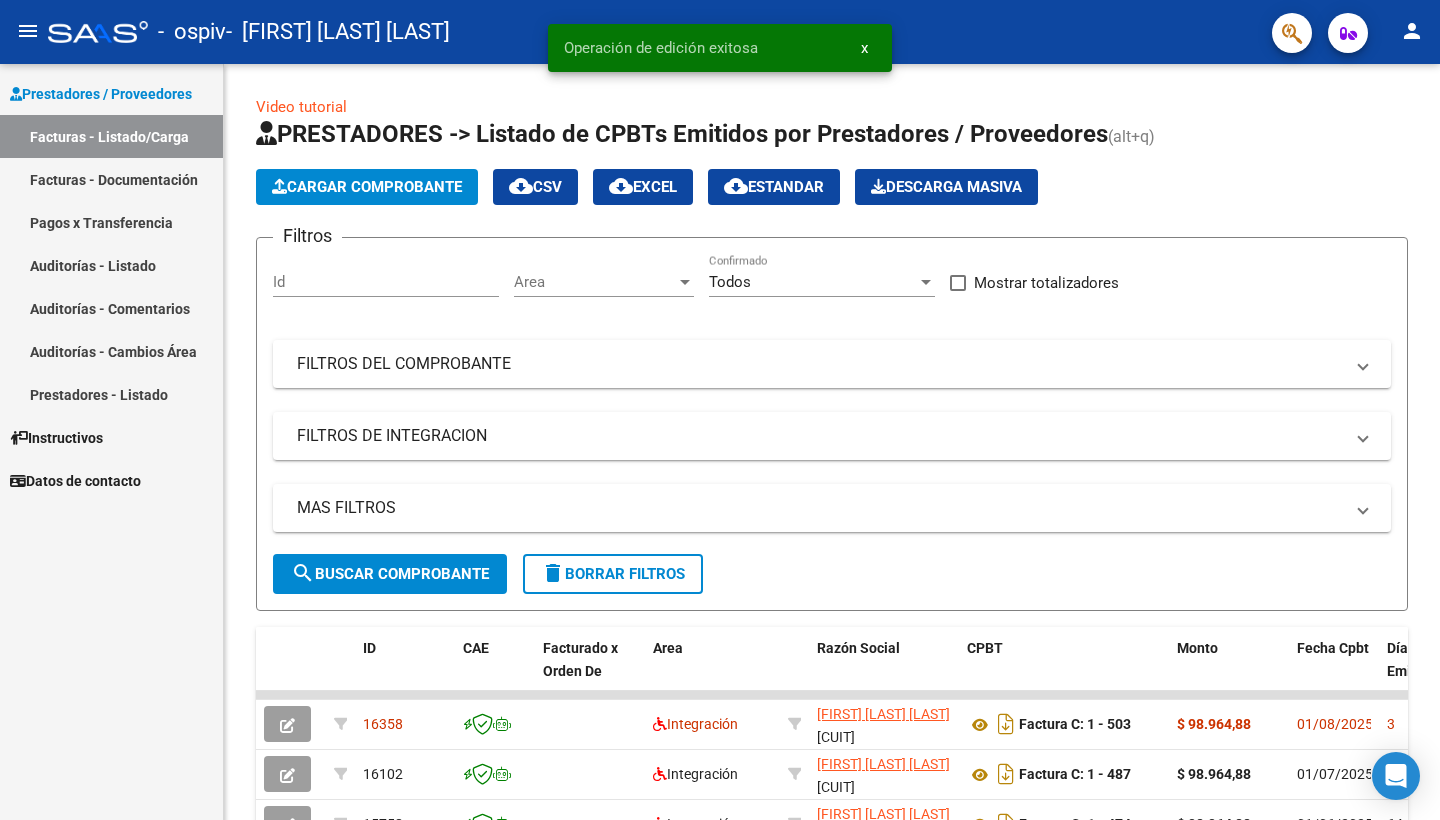 click on "x" at bounding box center [864, 48] 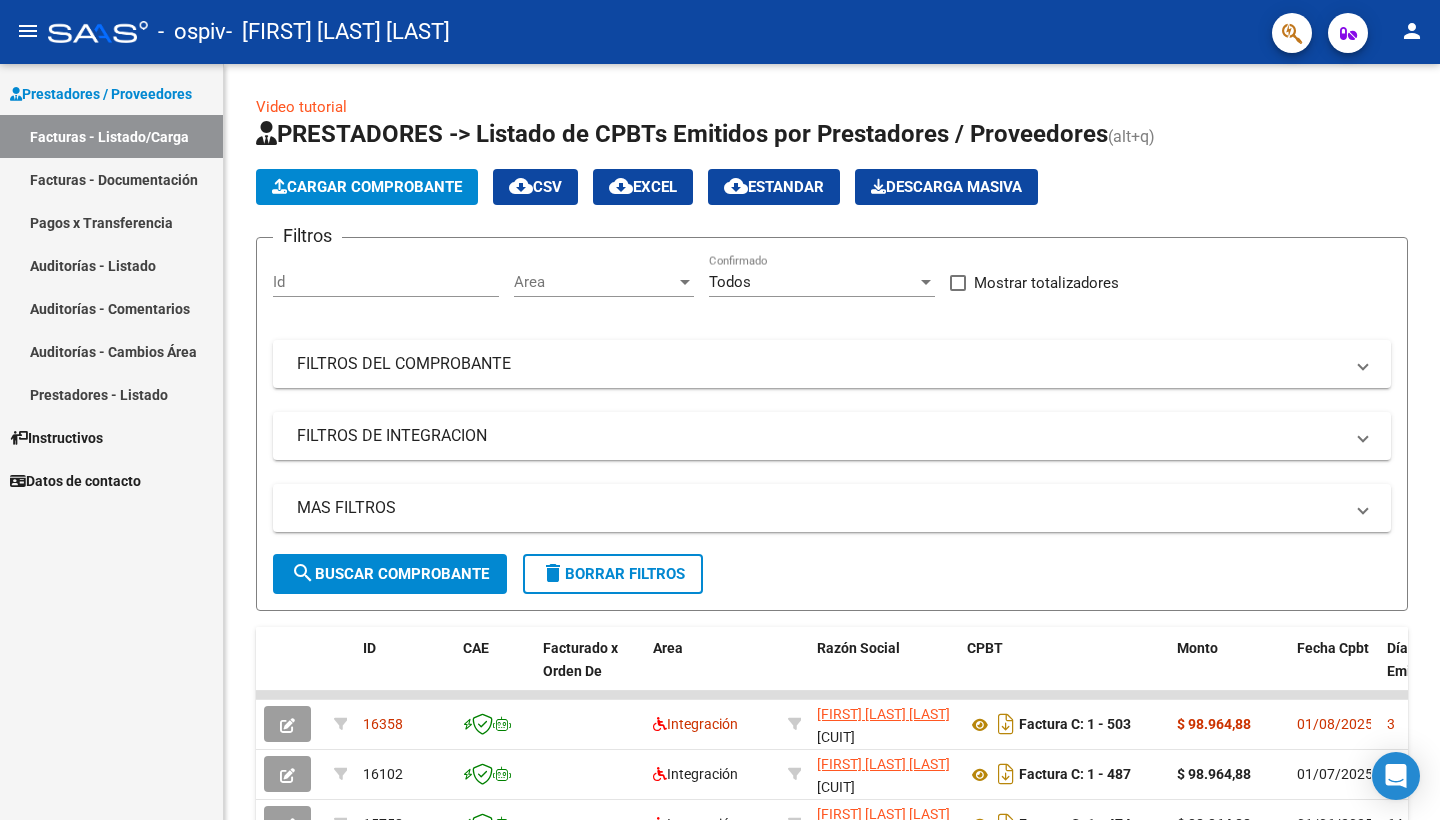 click on "person" 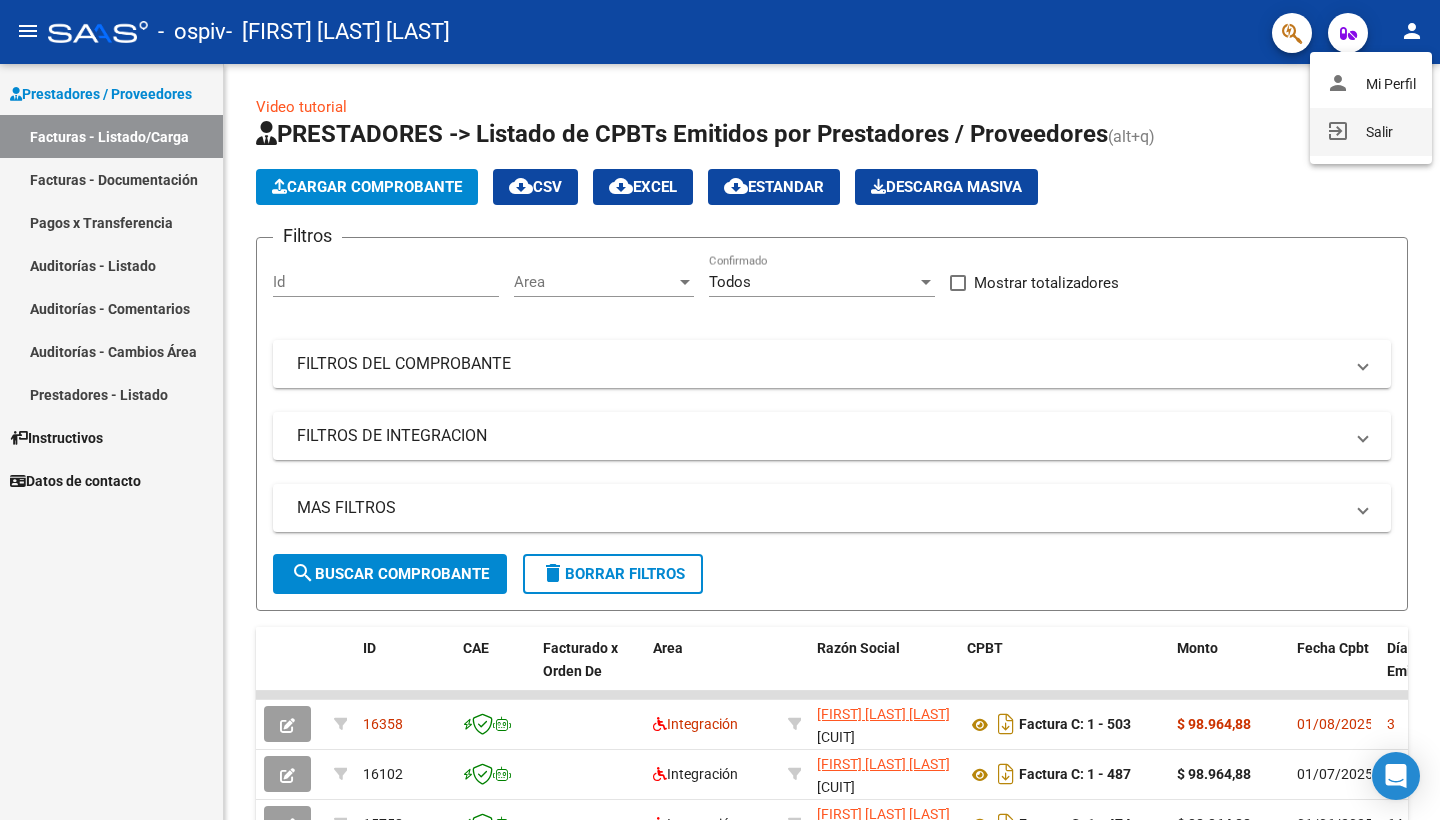 click on "exit_to_app  Salir" at bounding box center (1371, 132) 